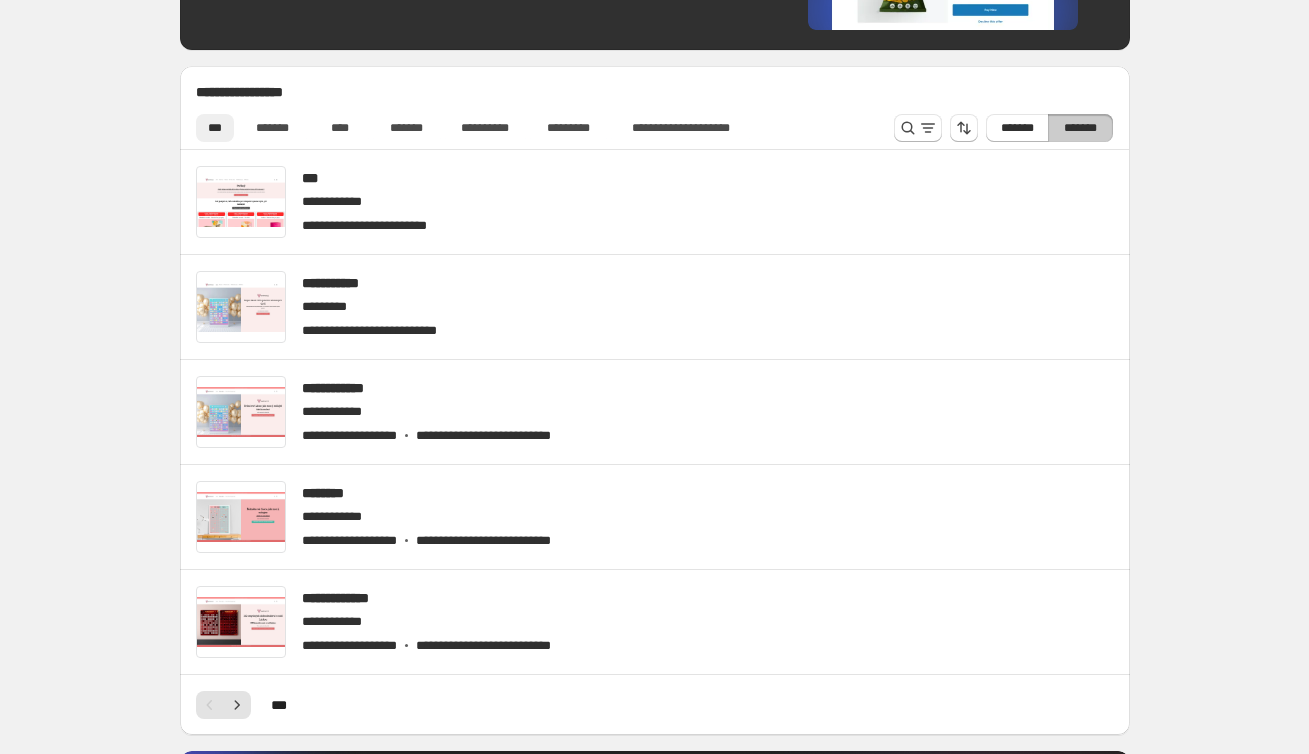 scroll, scrollTop: 491, scrollLeft: 0, axis: vertical 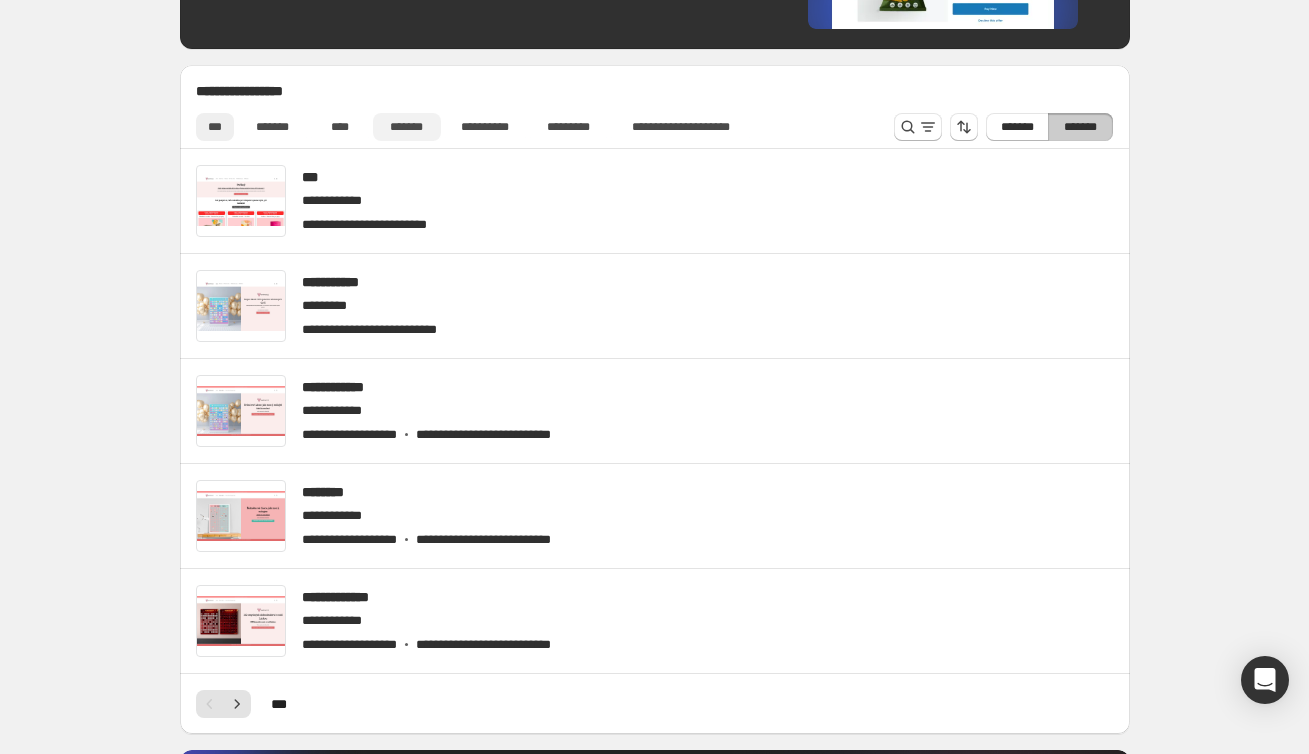 click on "*******" at bounding box center (407, 127) 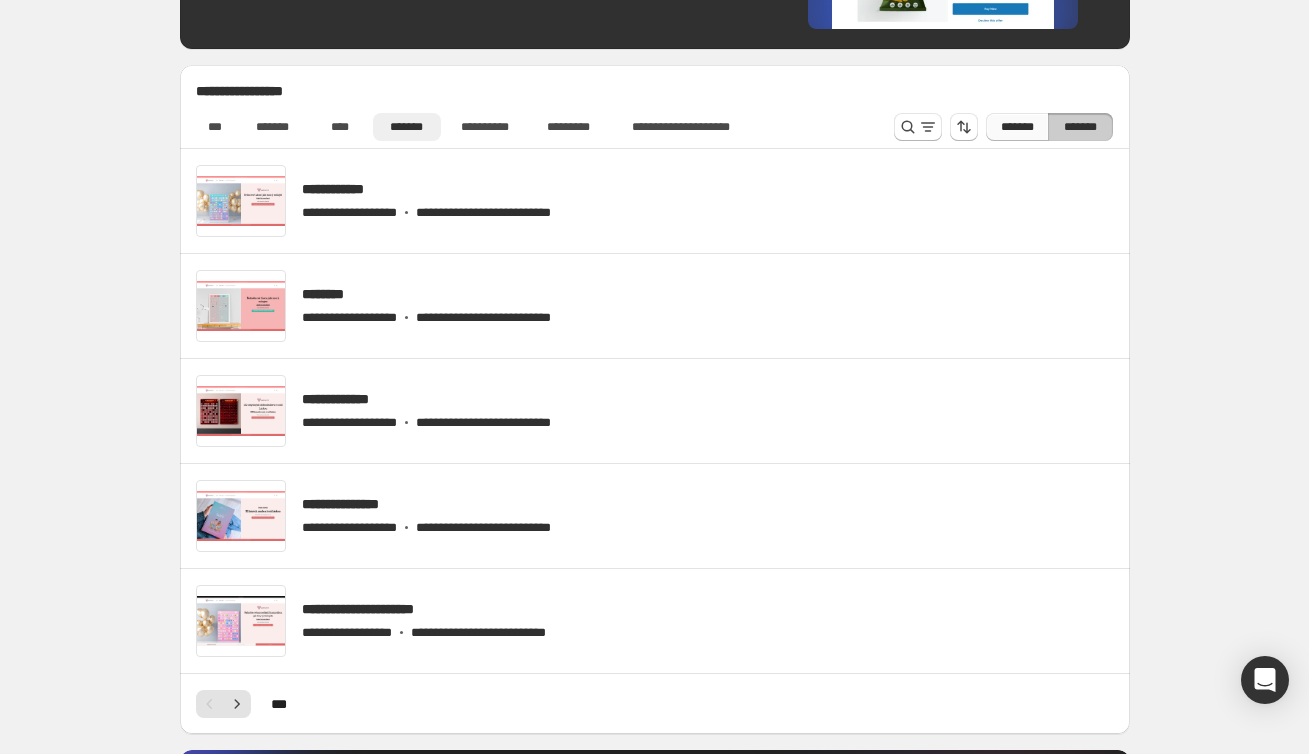 click on "*******" at bounding box center [1017, 127] 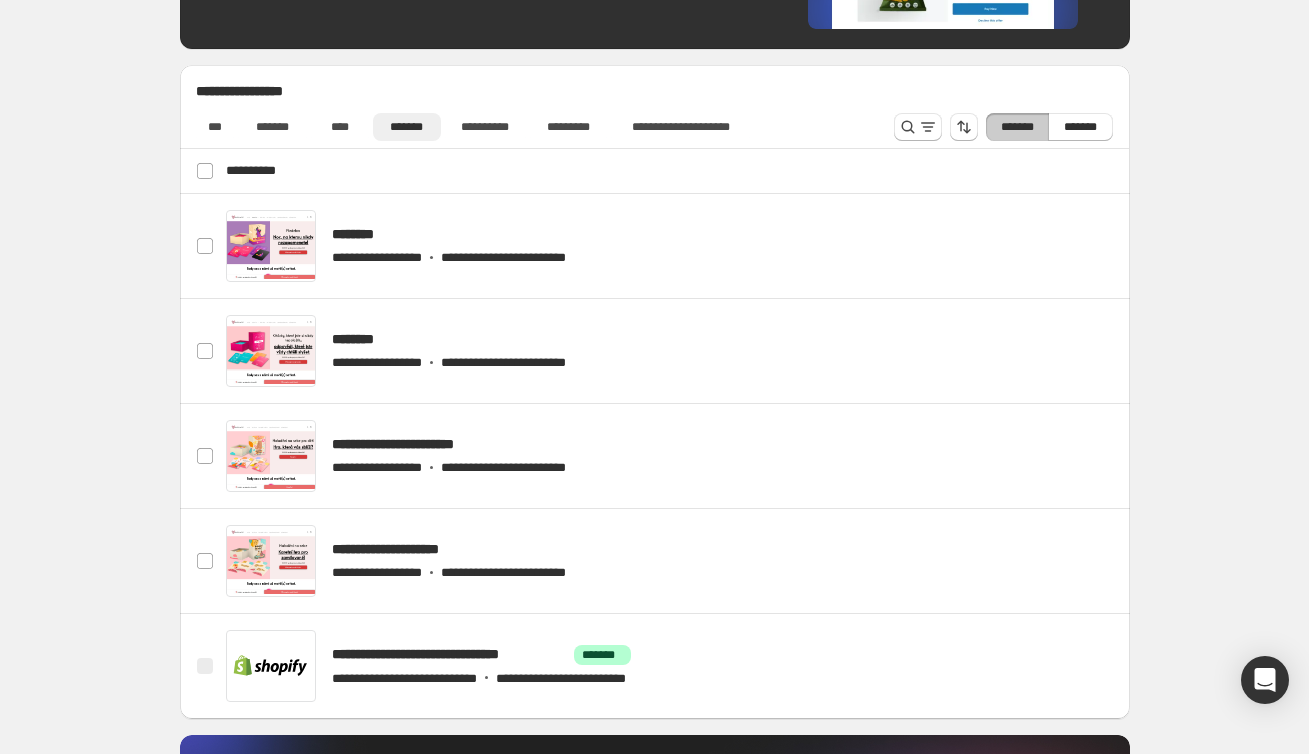 click on "**********" at bounding box center (657, 171) 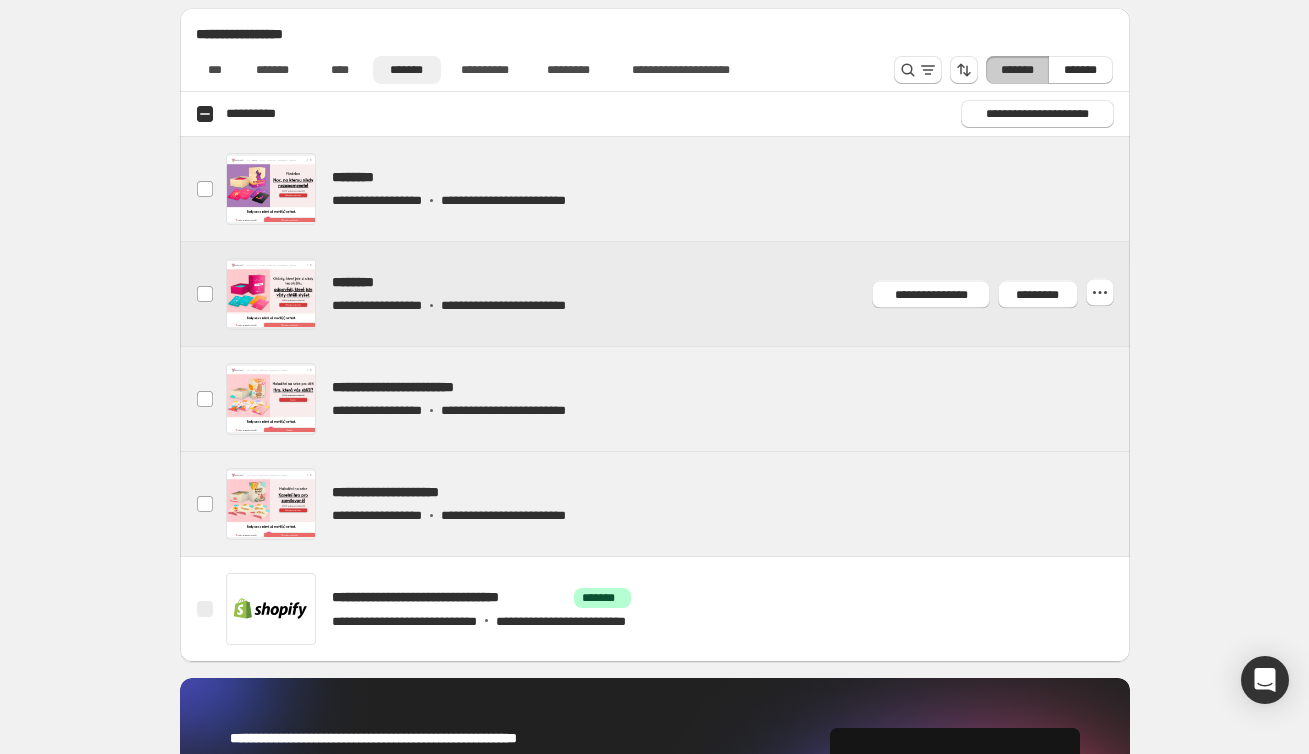 scroll, scrollTop: 514, scrollLeft: 0, axis: vertical 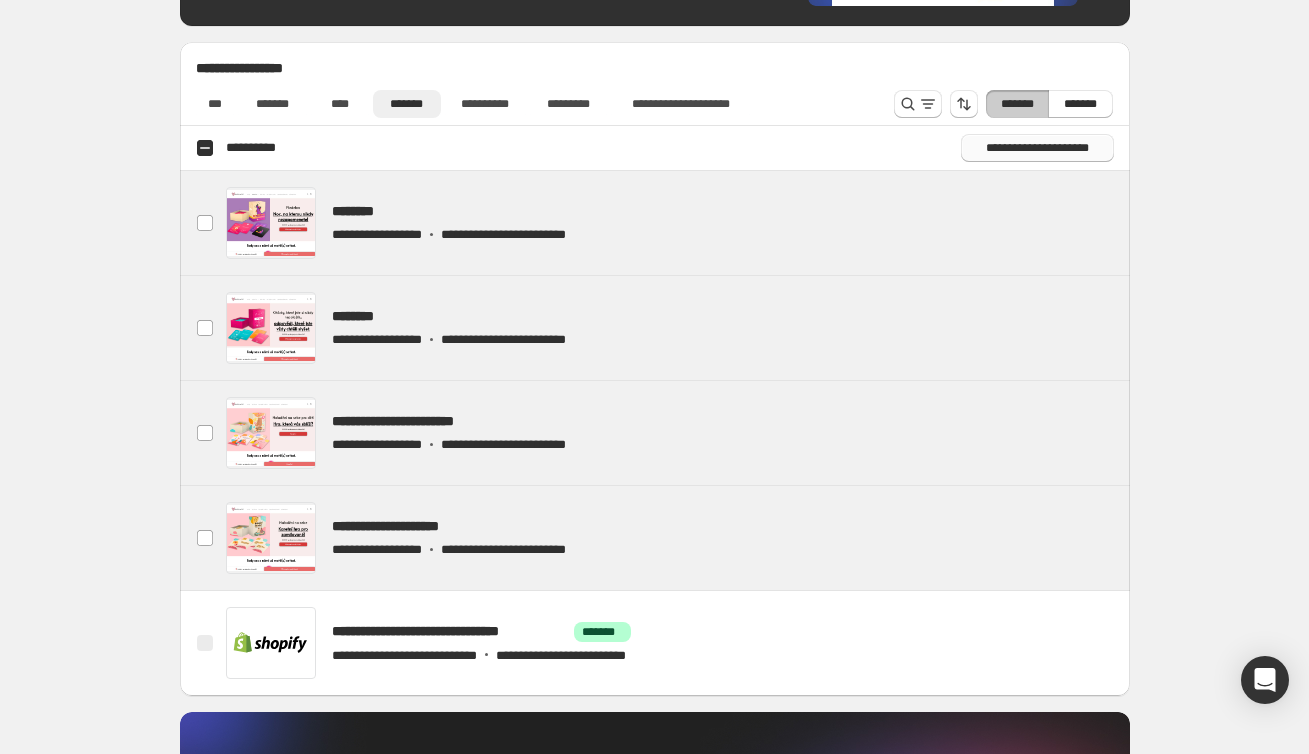click on "**********" at bounding box center [1037, 148] 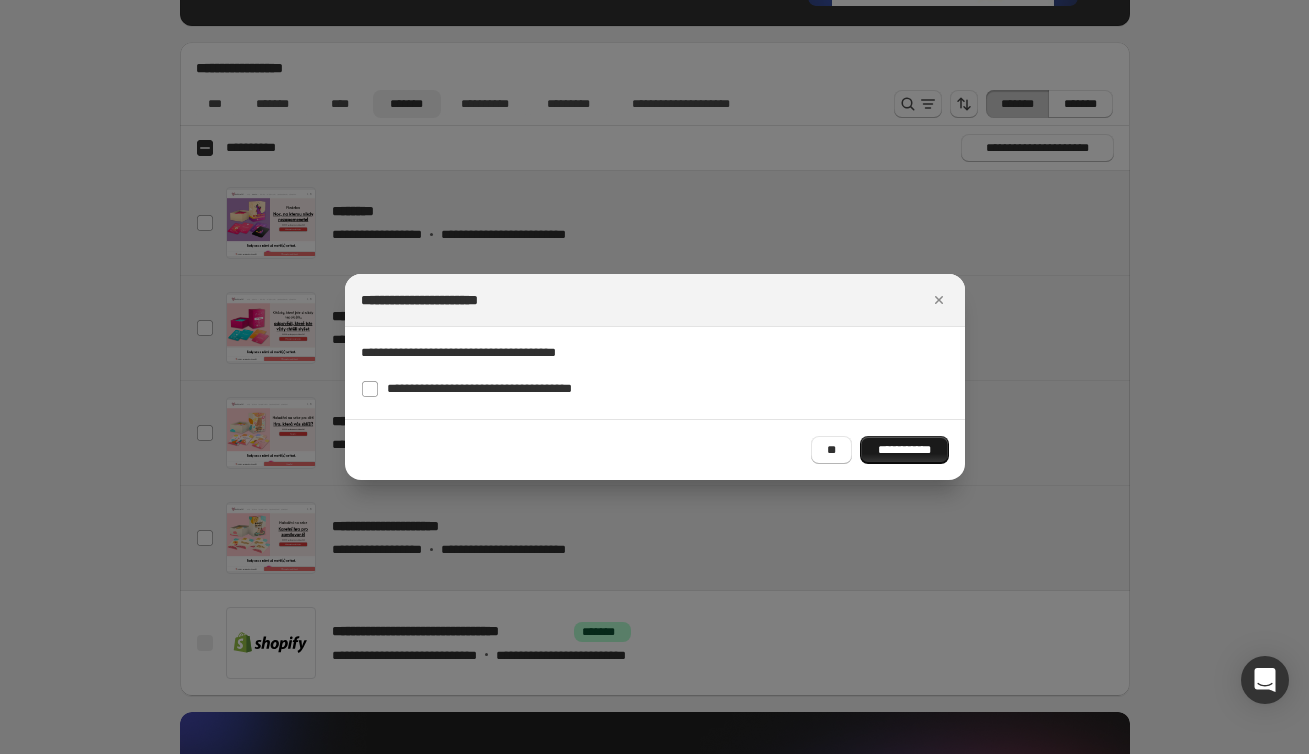 click on "**********" at bounding box center (904, 450) 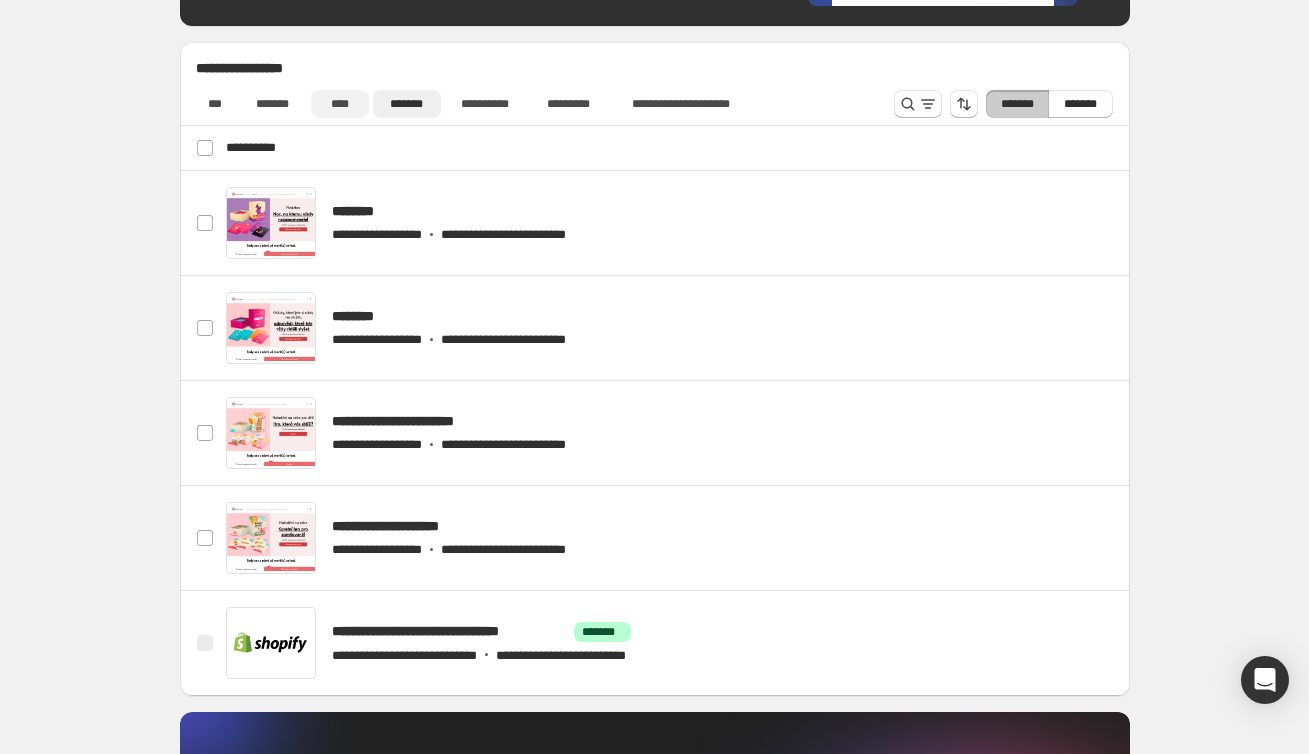 click on "****" at bounding box center [340, 104] 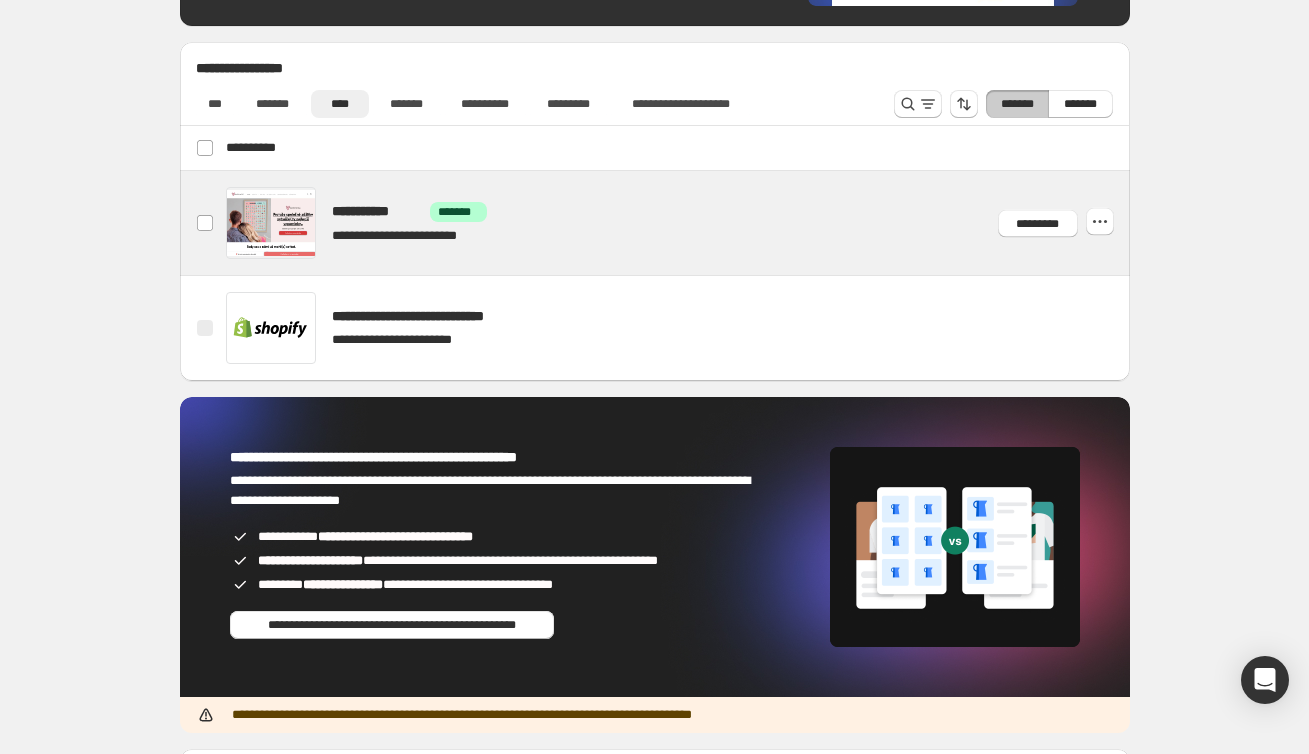 drag, startPoint x: 211, startPoint y: 219, endPoint x: 351, endPoint y: 225, distance: 140.12851 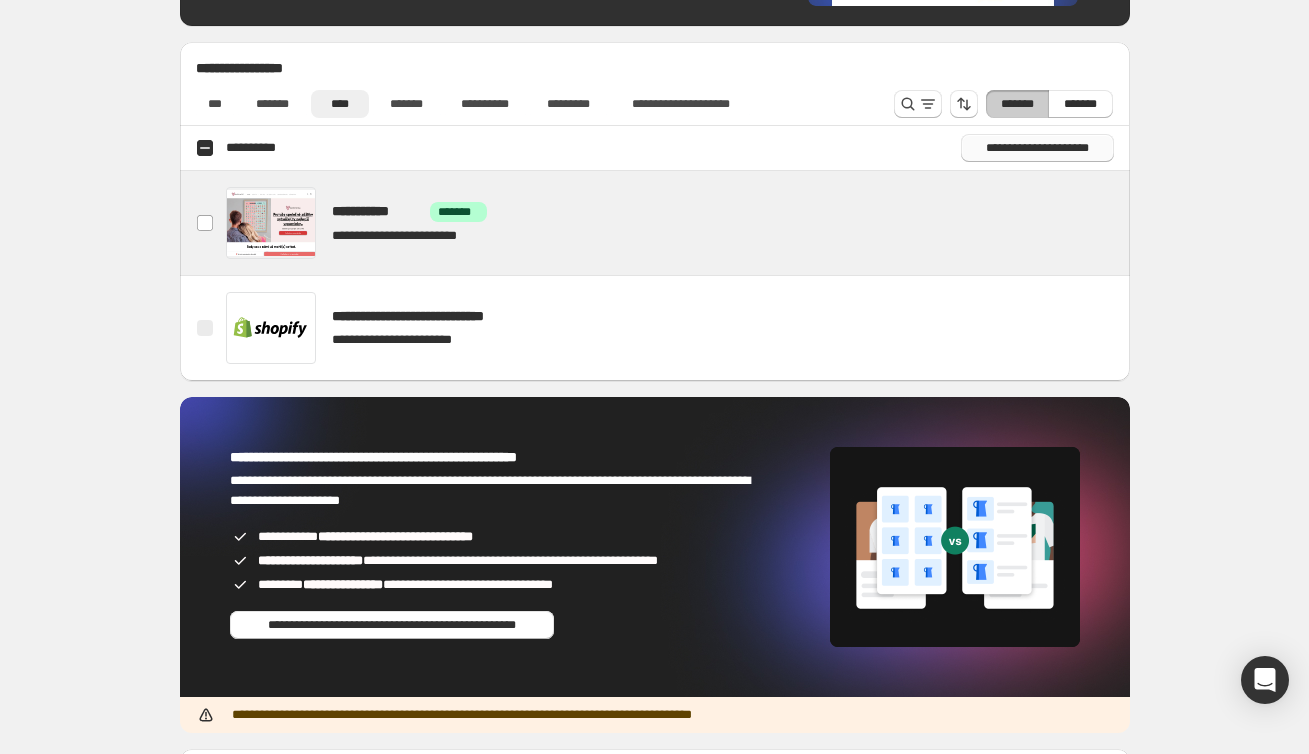 click on "**********" at bounding box center (1037, 148) 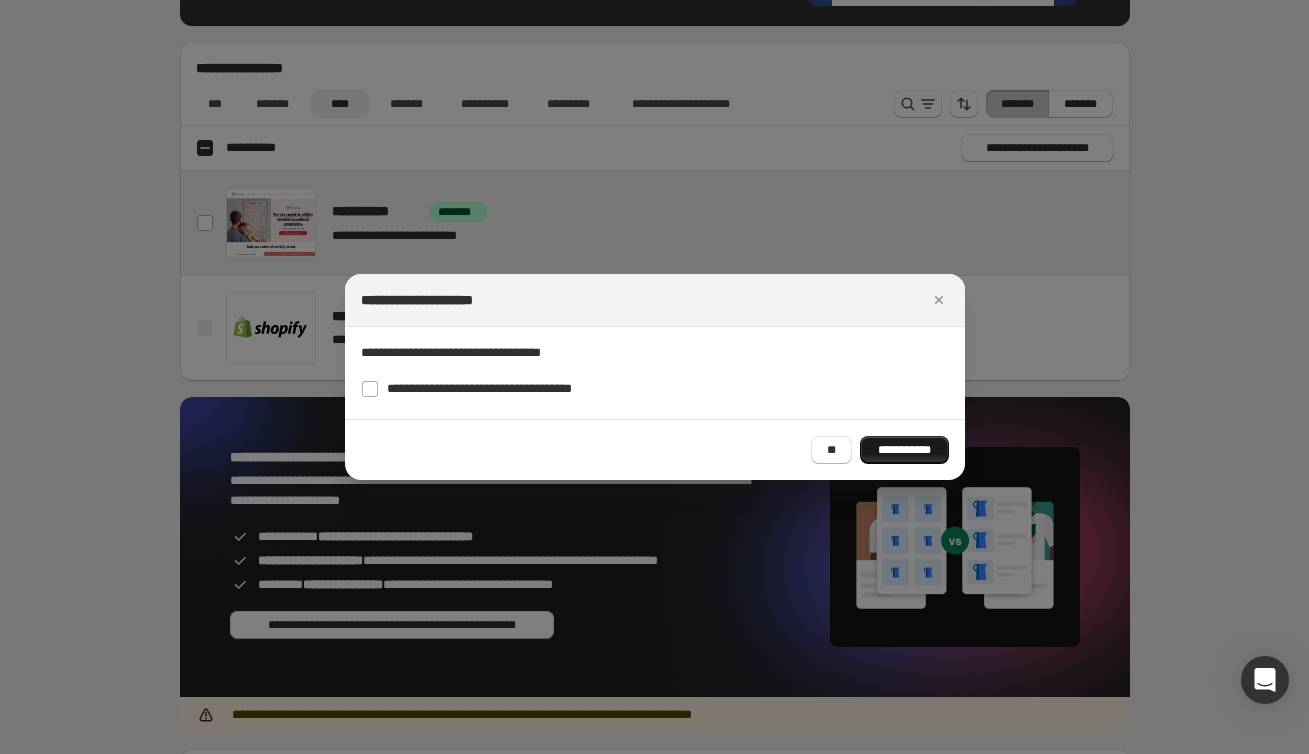 click on "**********" at bounding box center (904, 450) 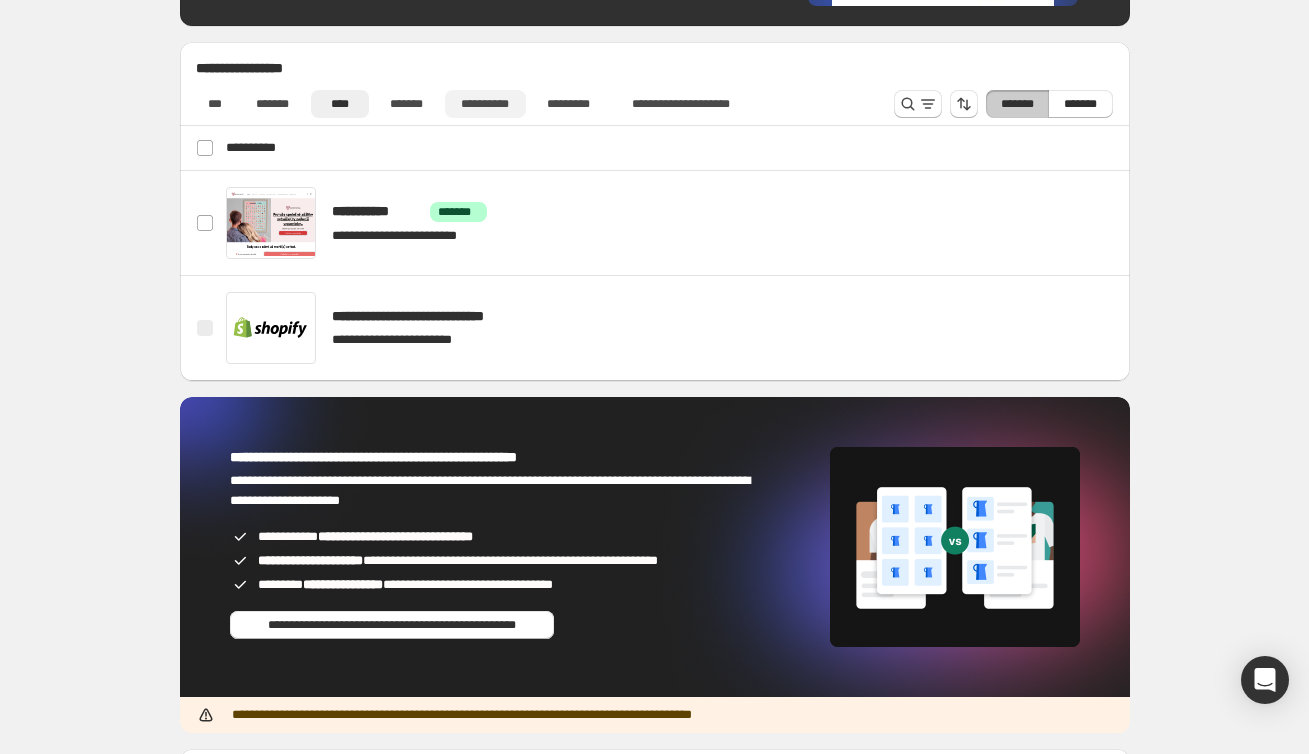 click on "**********" at bounding box center (485, 104) 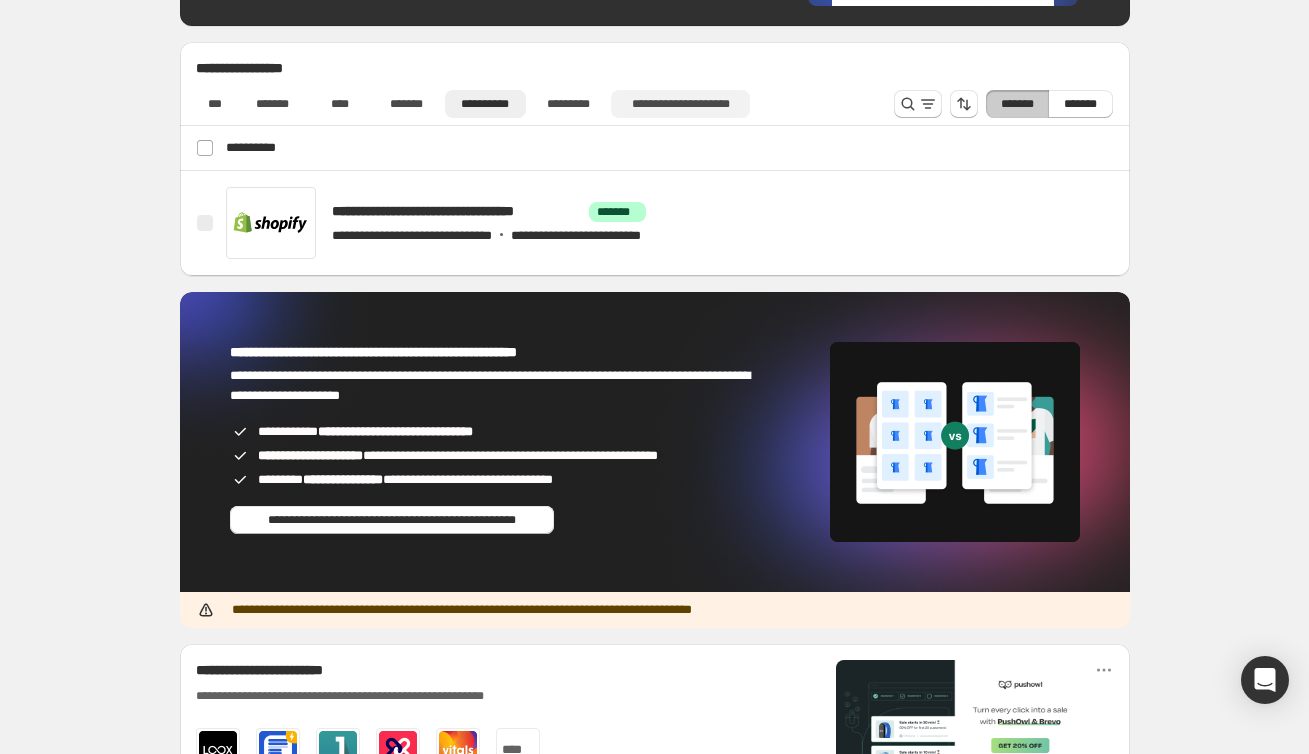 click on "**********" at bounding box center [680, 104] 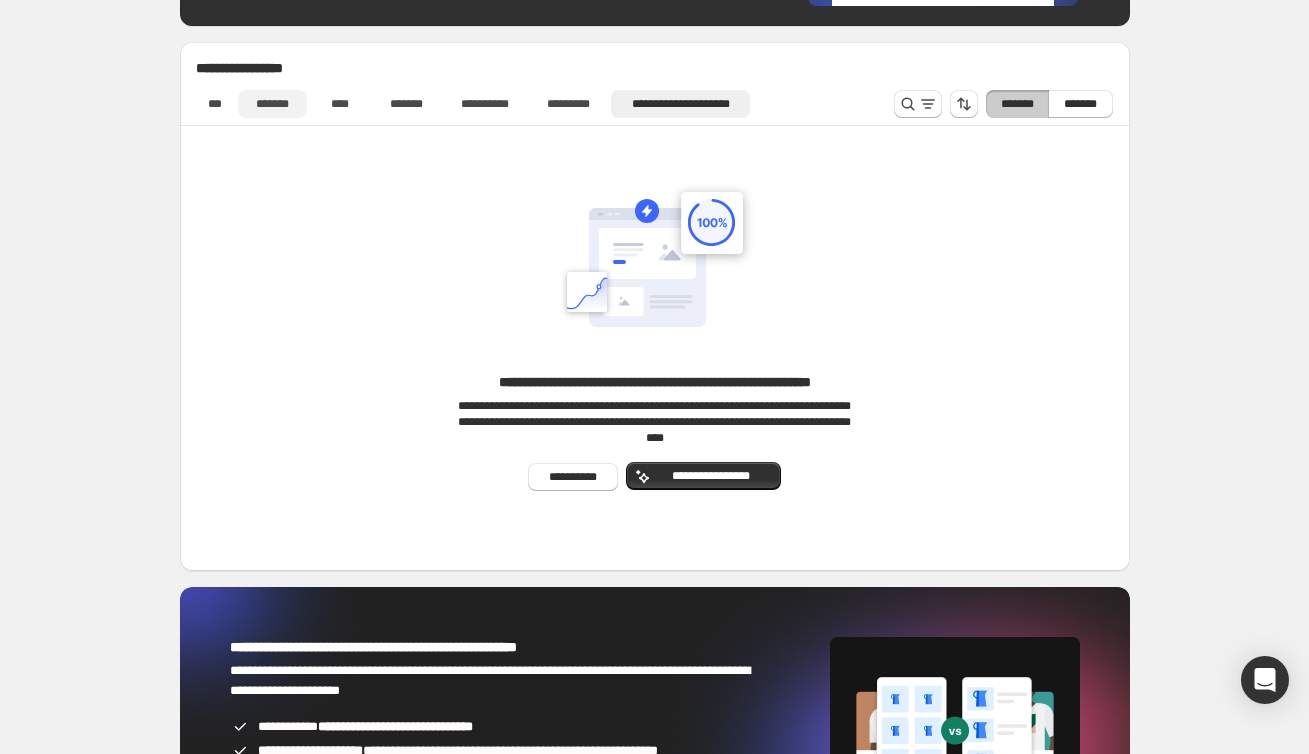 click on "*******" at bounding box center [272, 104] 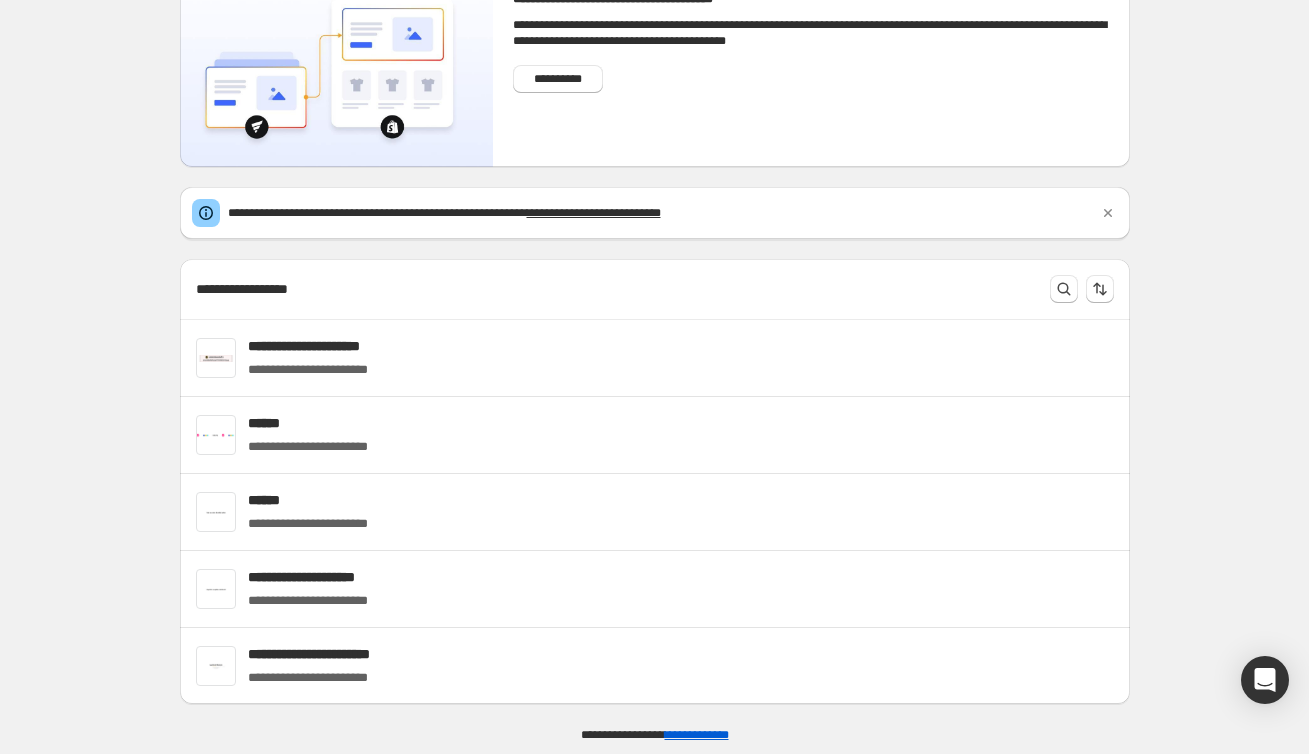 scroll, scrollTop: 117, scrollLeft: 0, axis: vertical 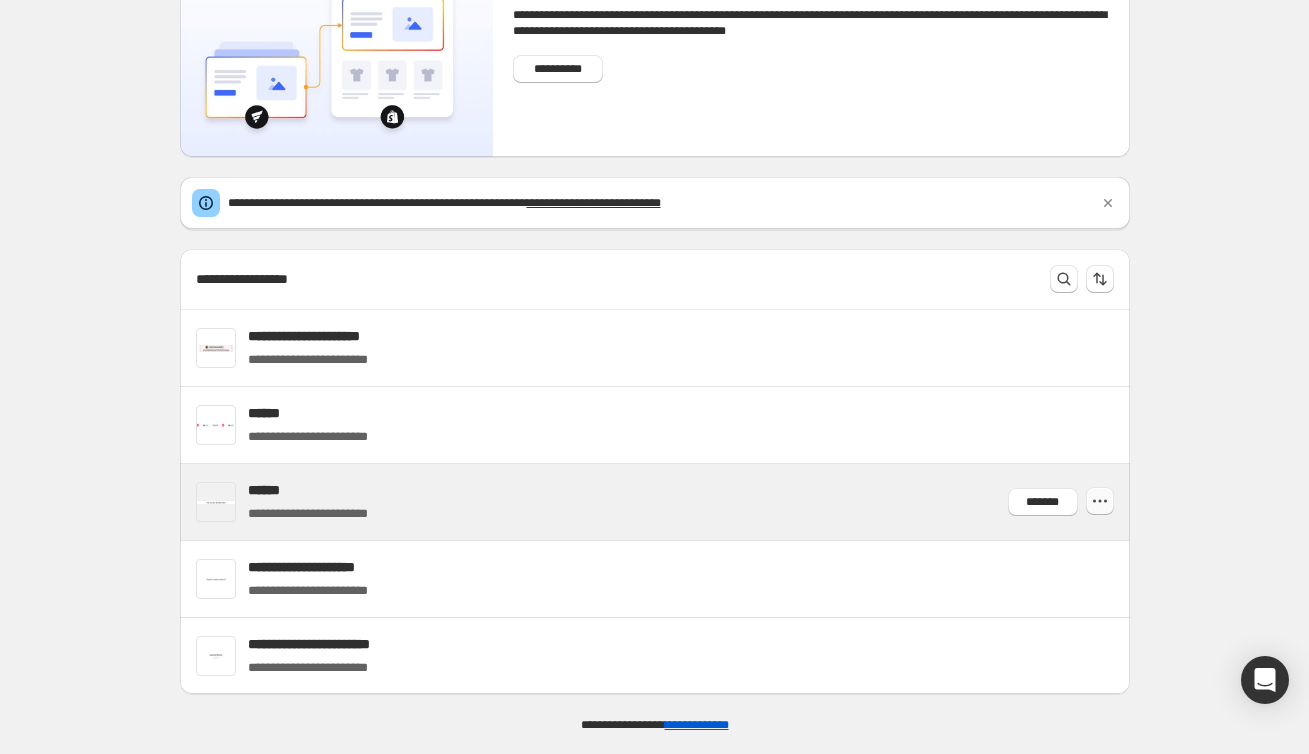 click 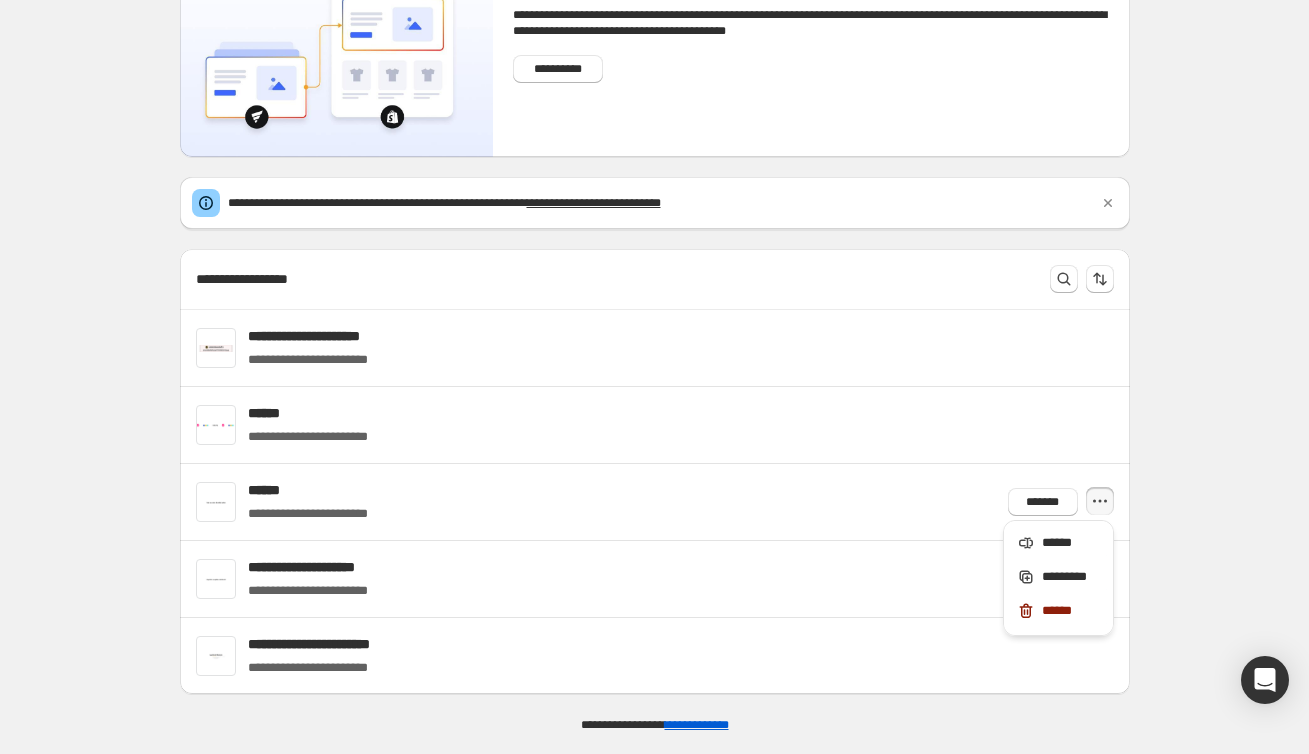 click on "**********" at bounding box center [654, 318] 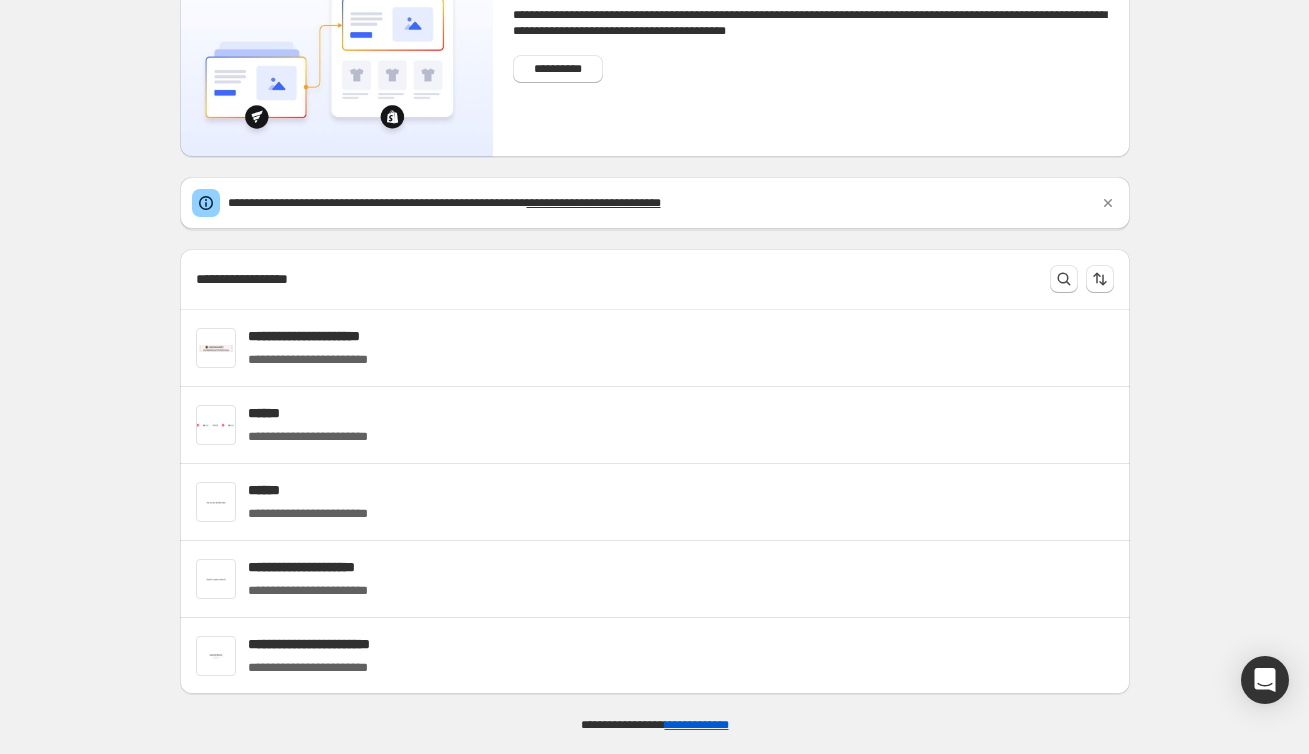 scroll, scrollTop: 0, scrollLeft: 0, axis: both 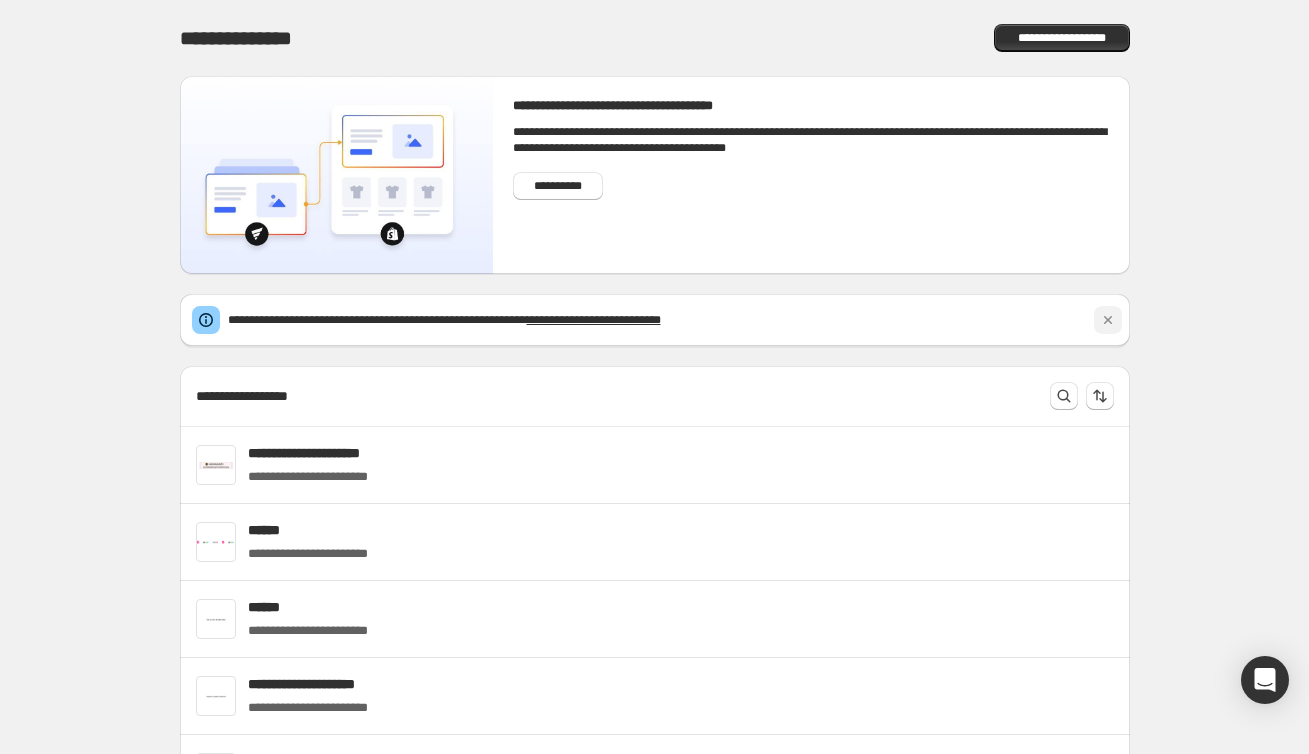 click 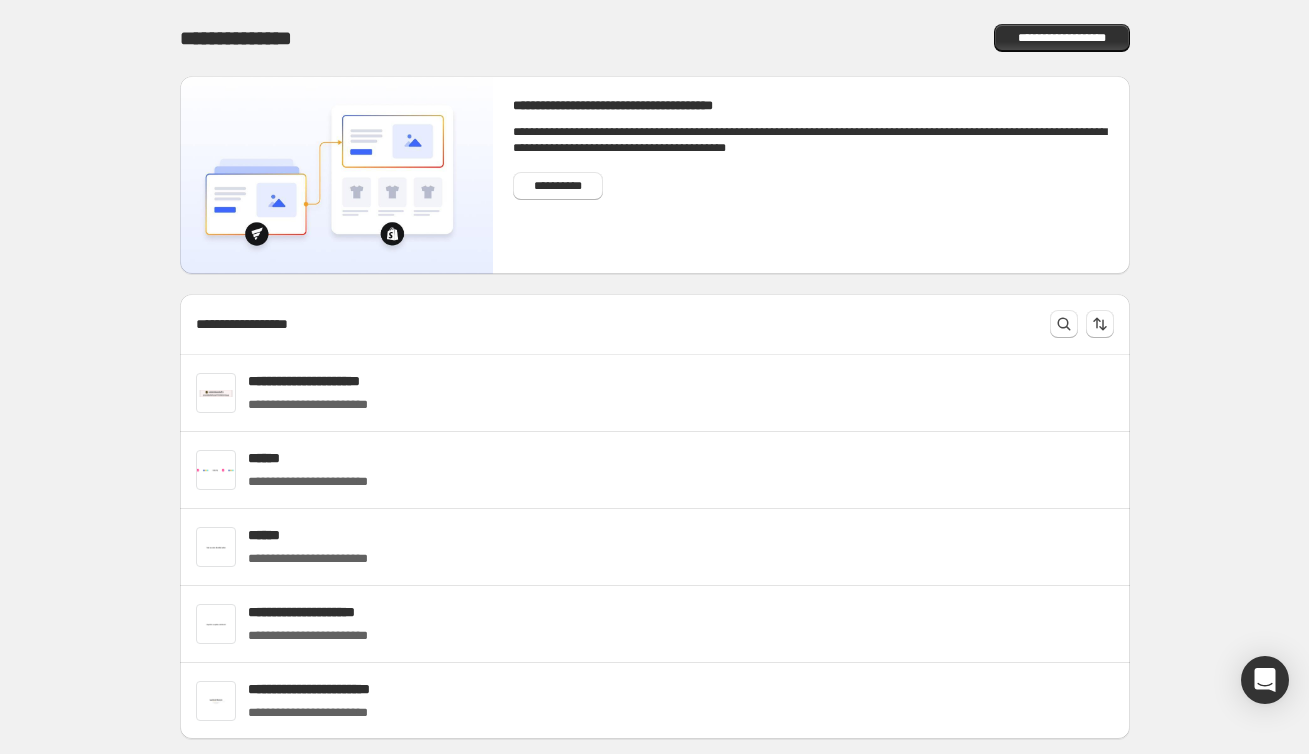 scroll, scrollTop: 45, scrollLeft: 0, axis: vertical 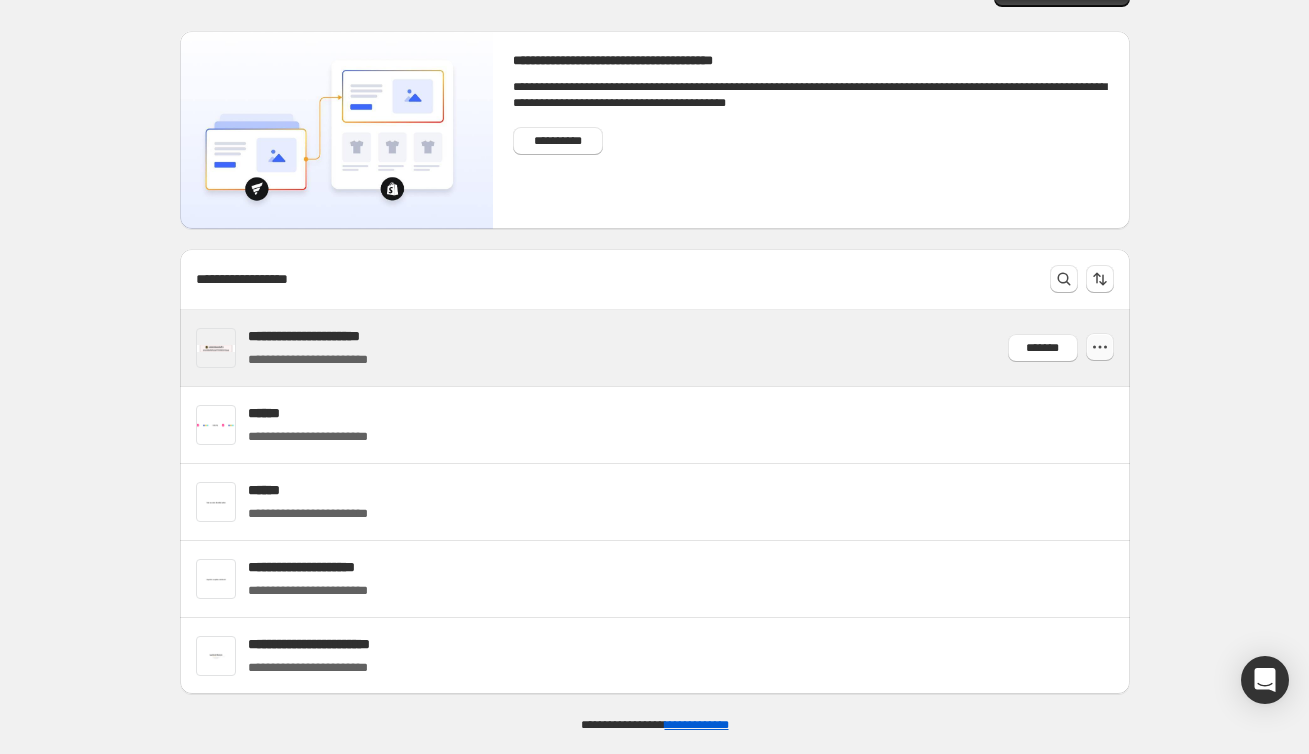 click at bounding box center [1100, 347] 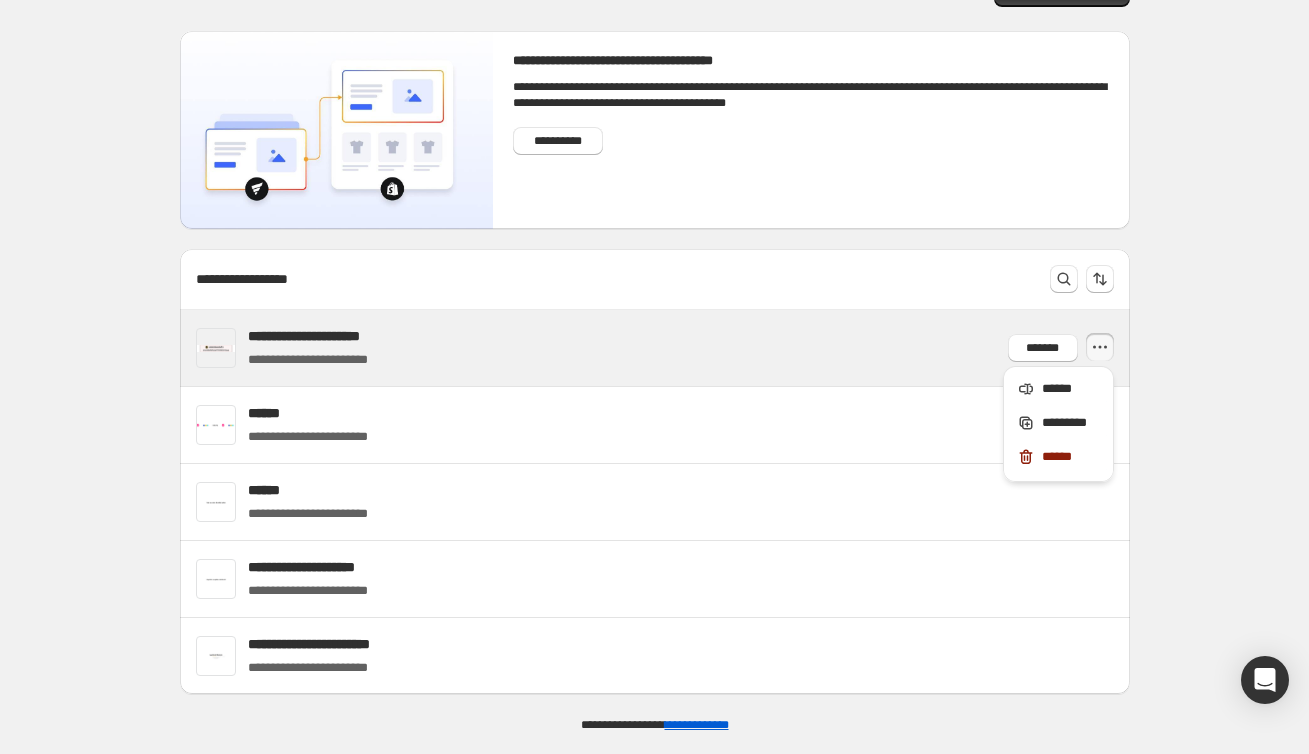 click on "**********" at bounding box center [655, 348] 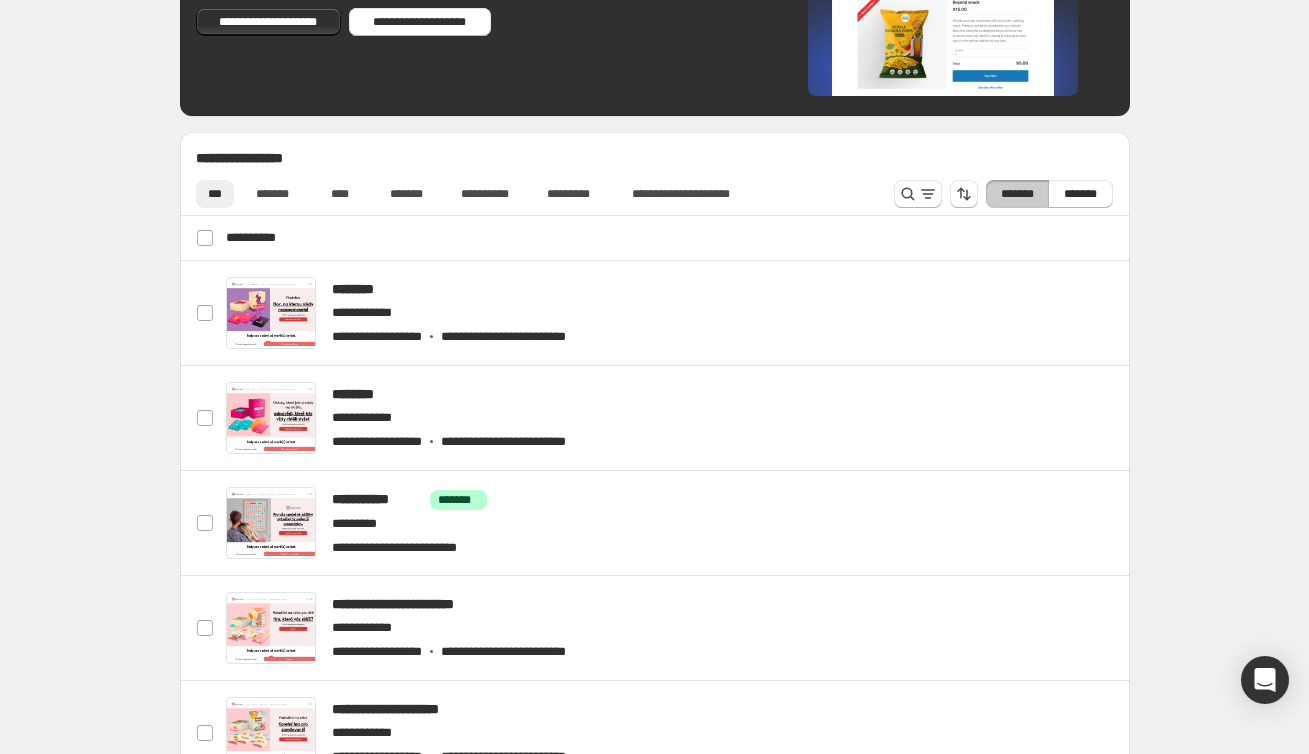scroll, scrollTop: 426, scrollLeft: 0, axis: vertical 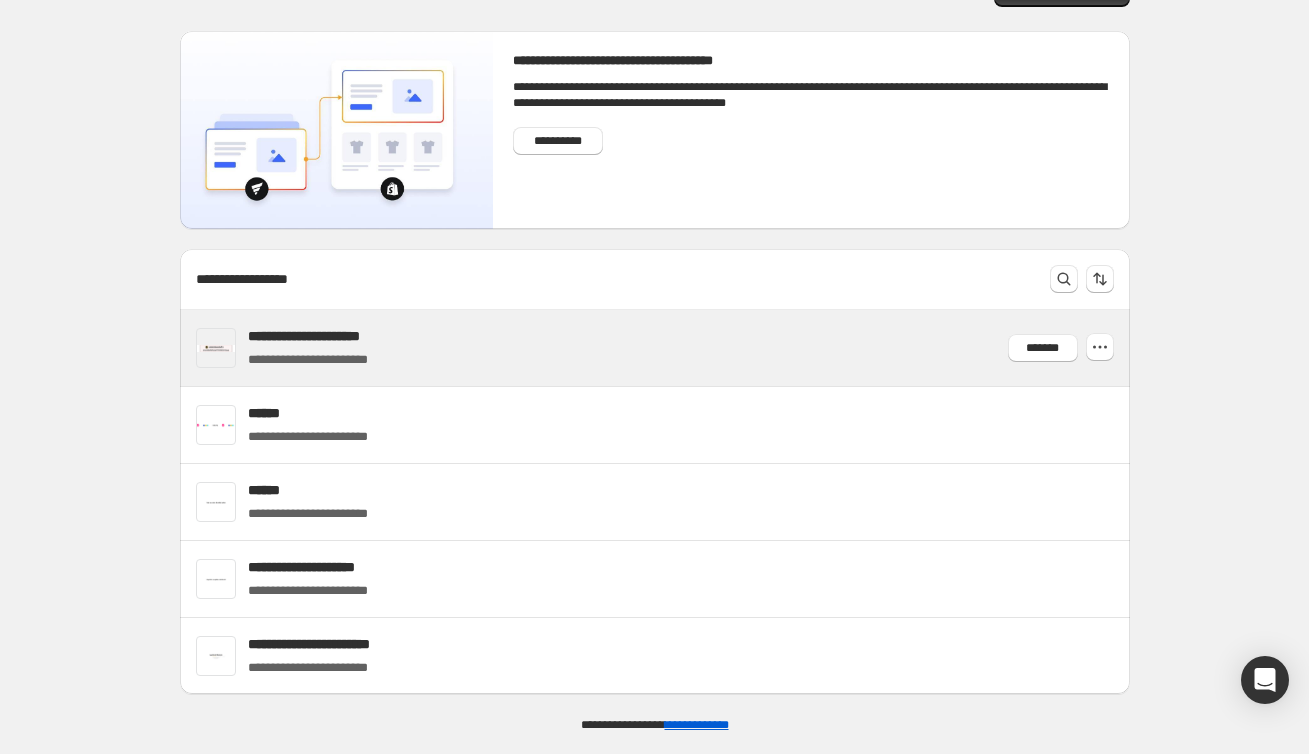 click on "**********" at bounding box center (325, 336) 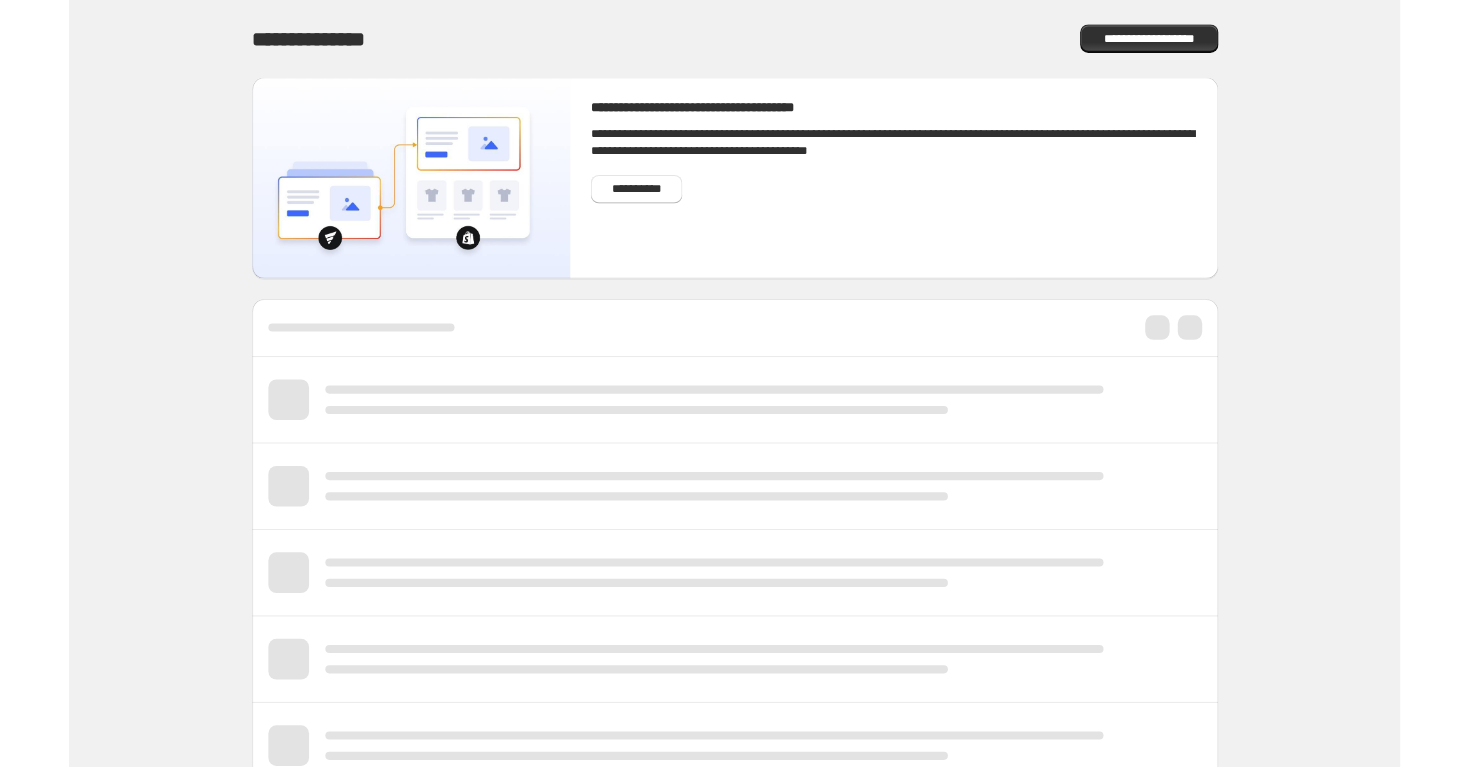 scroll, scrollTop: 0, scrollLeft: 0, axis: both 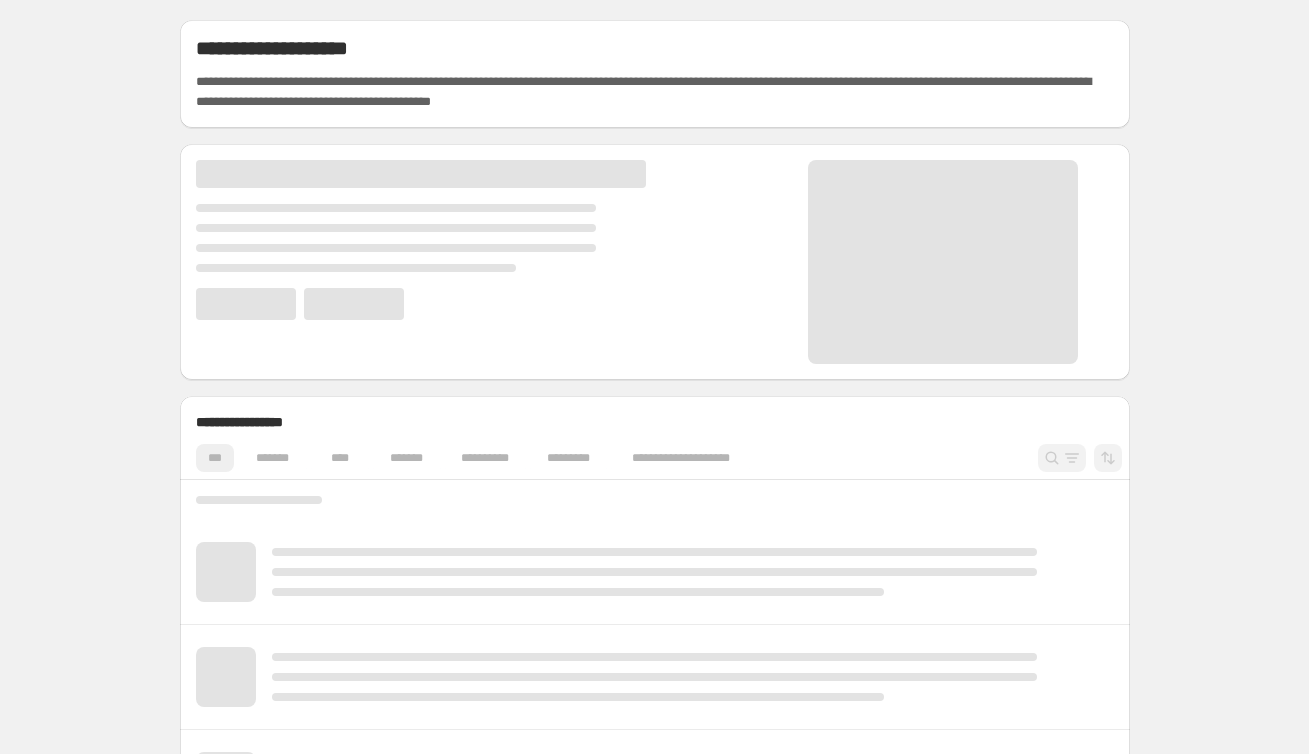 click on "**********" at bounding box center (654, 778) 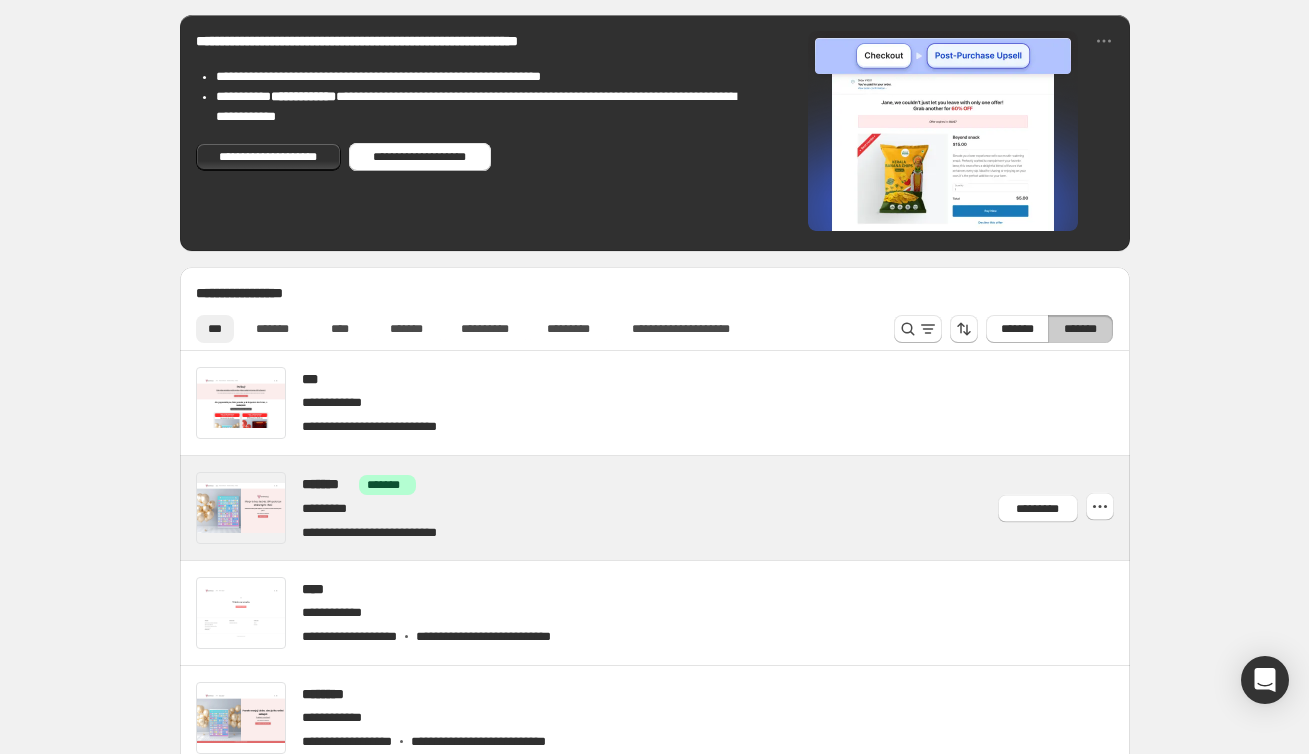 scroll, scrollTop: 437, scrollLeft: 0, axis: vertical 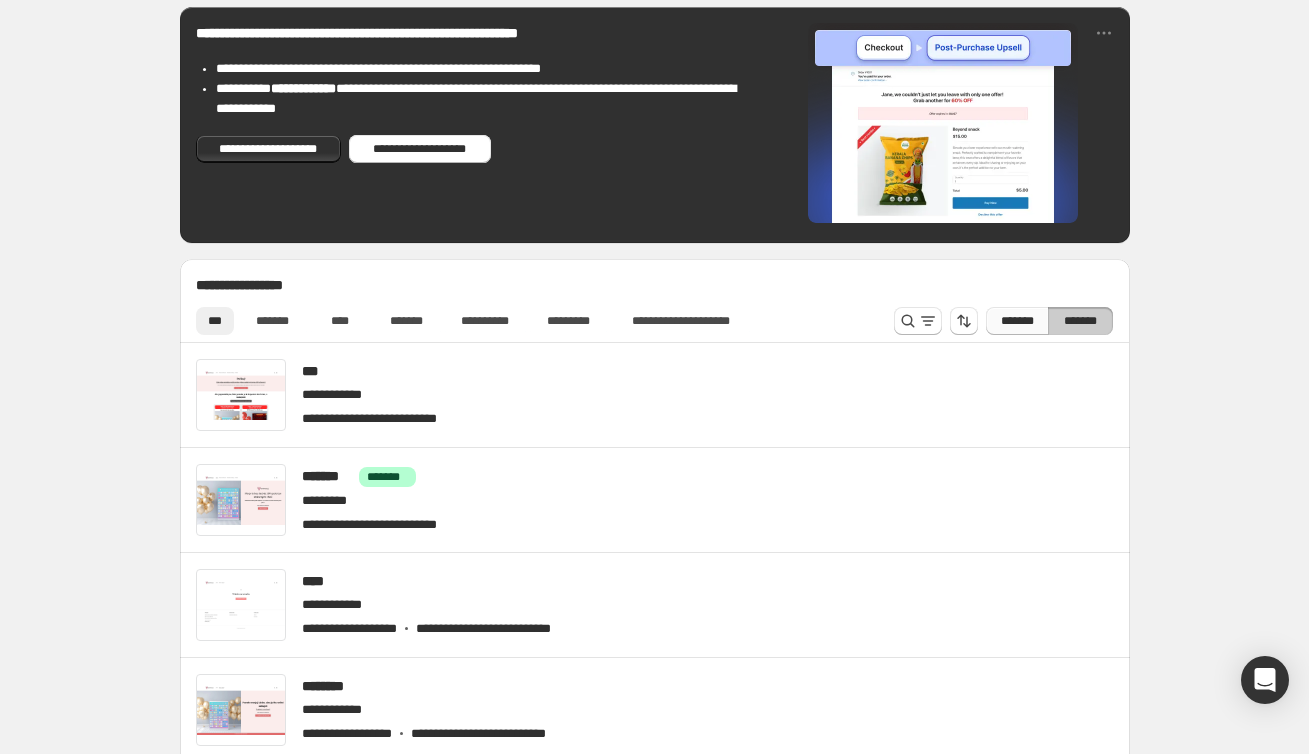 click on "*******" at bounding box center (1017, 321) 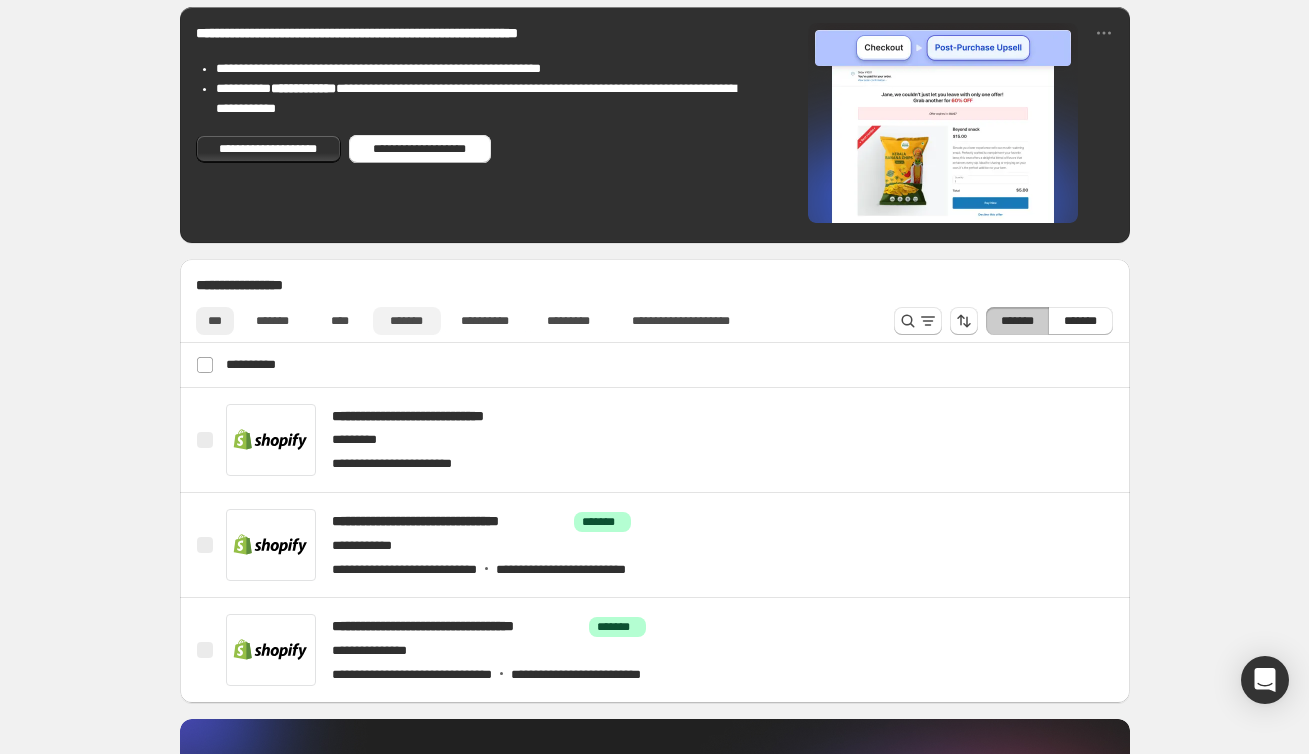 click on "*******" at bounding box center (407, 321) 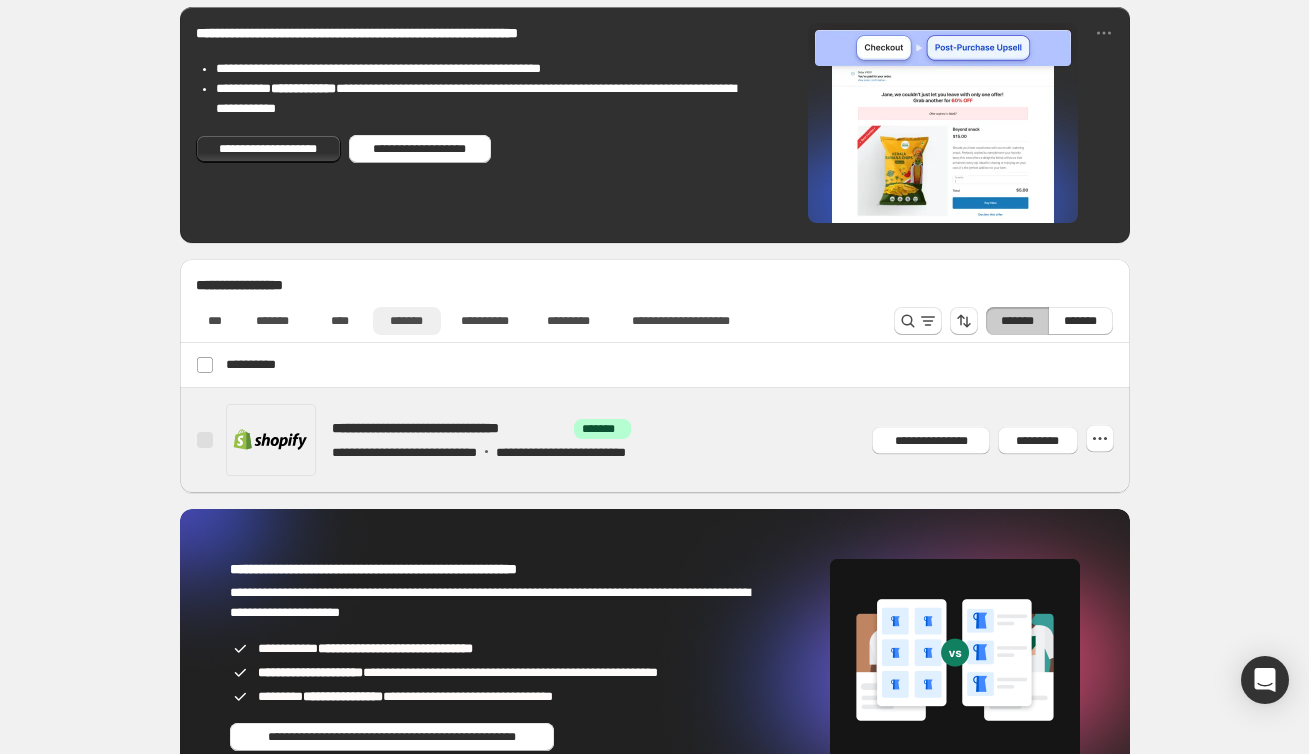 scroll, scrollTop: 0, scrollLeft: 0, axis: both 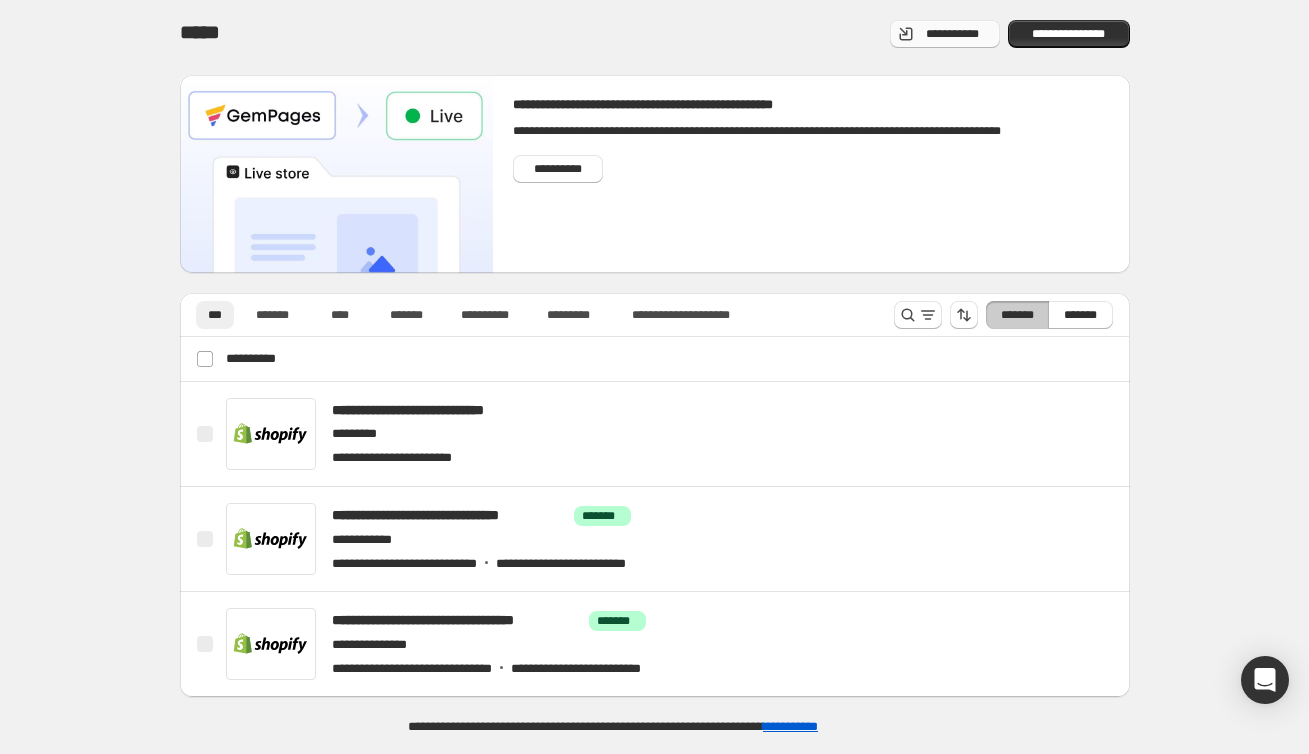 click on "**********" at bounding box center (945, 34) 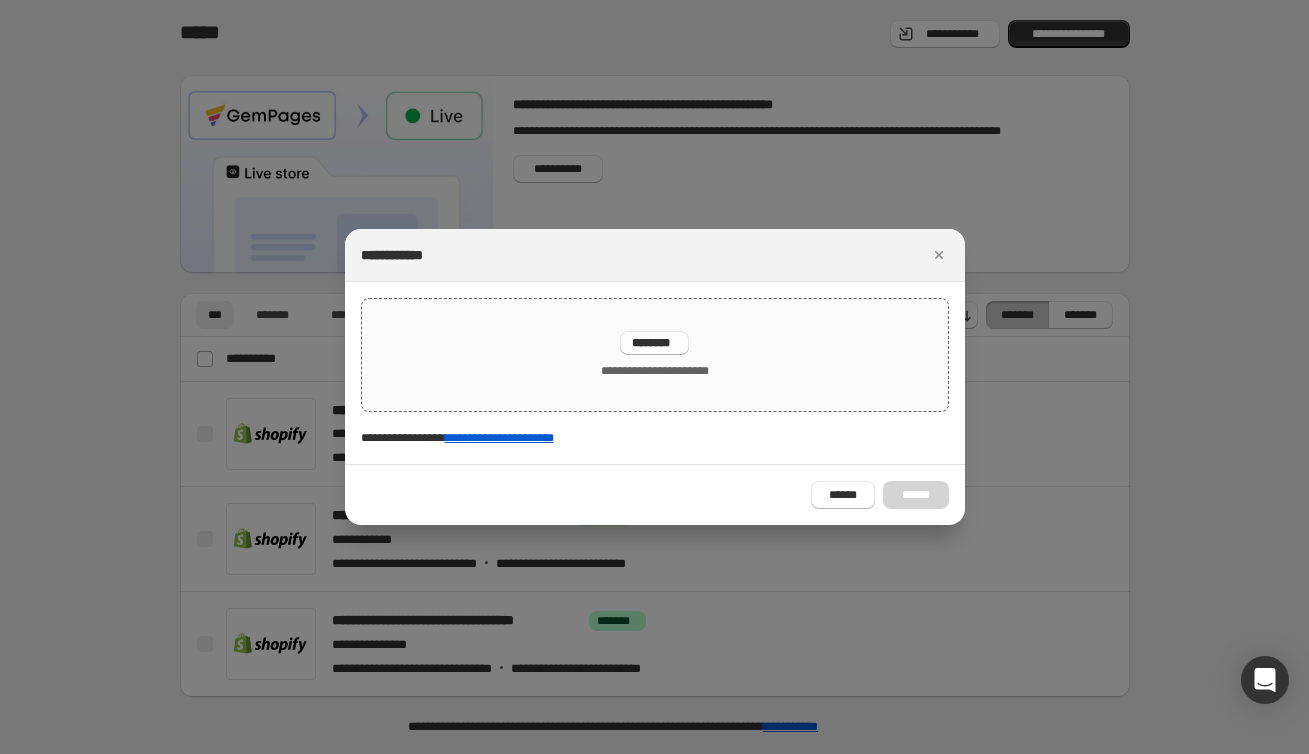 click on "**********" at bounding box center (655, 355) 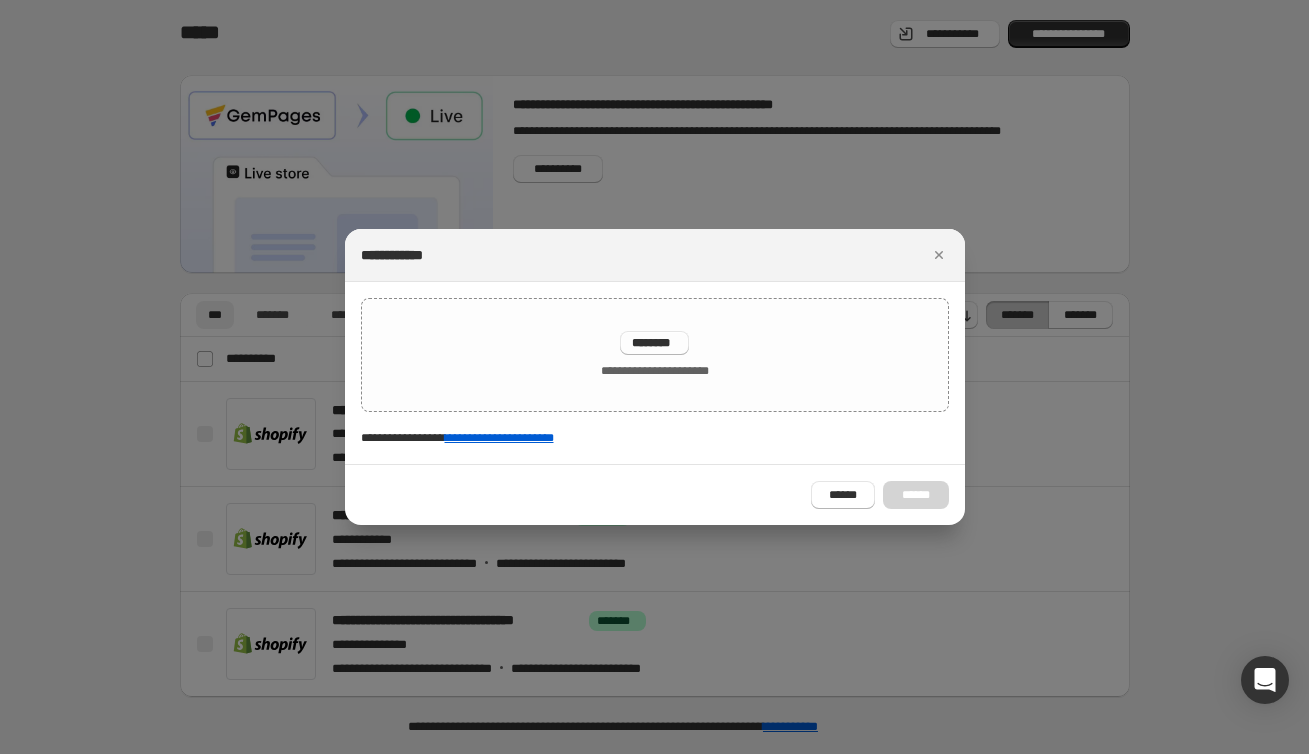 type on "**********" 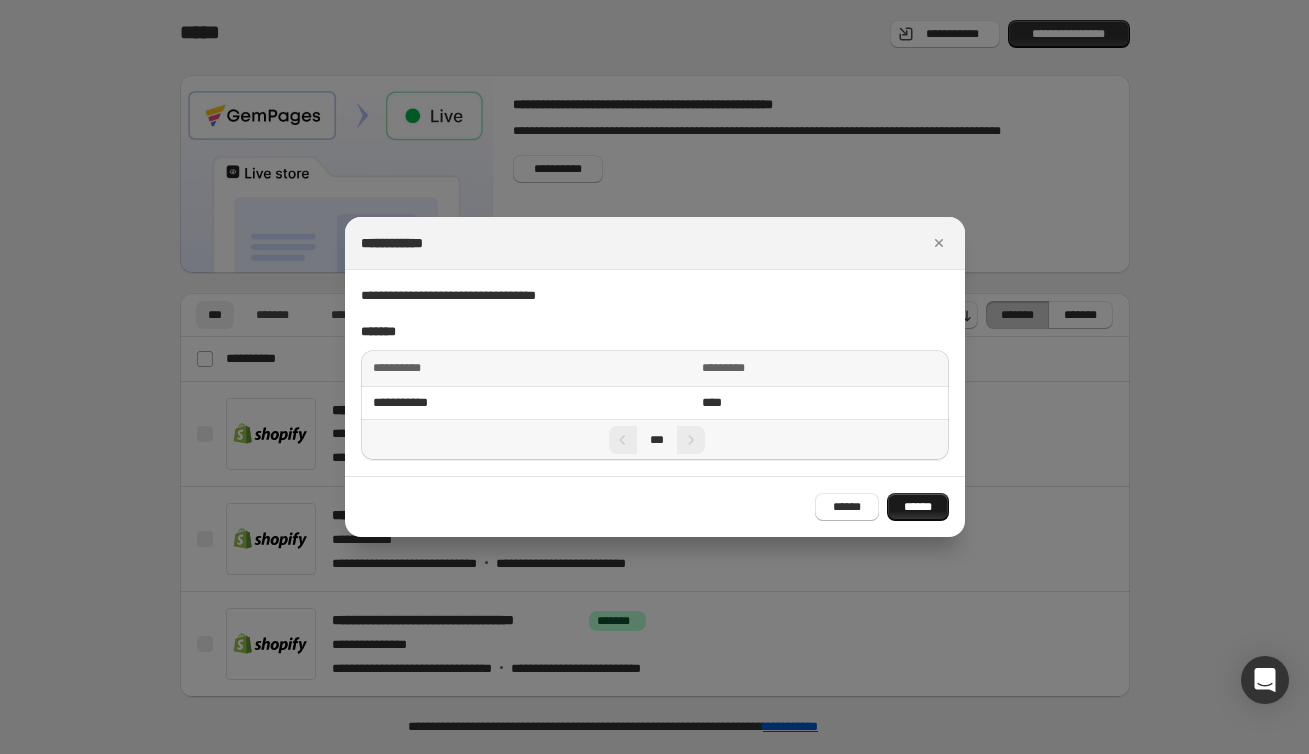 click on "******" at bounding box center (918, 507) 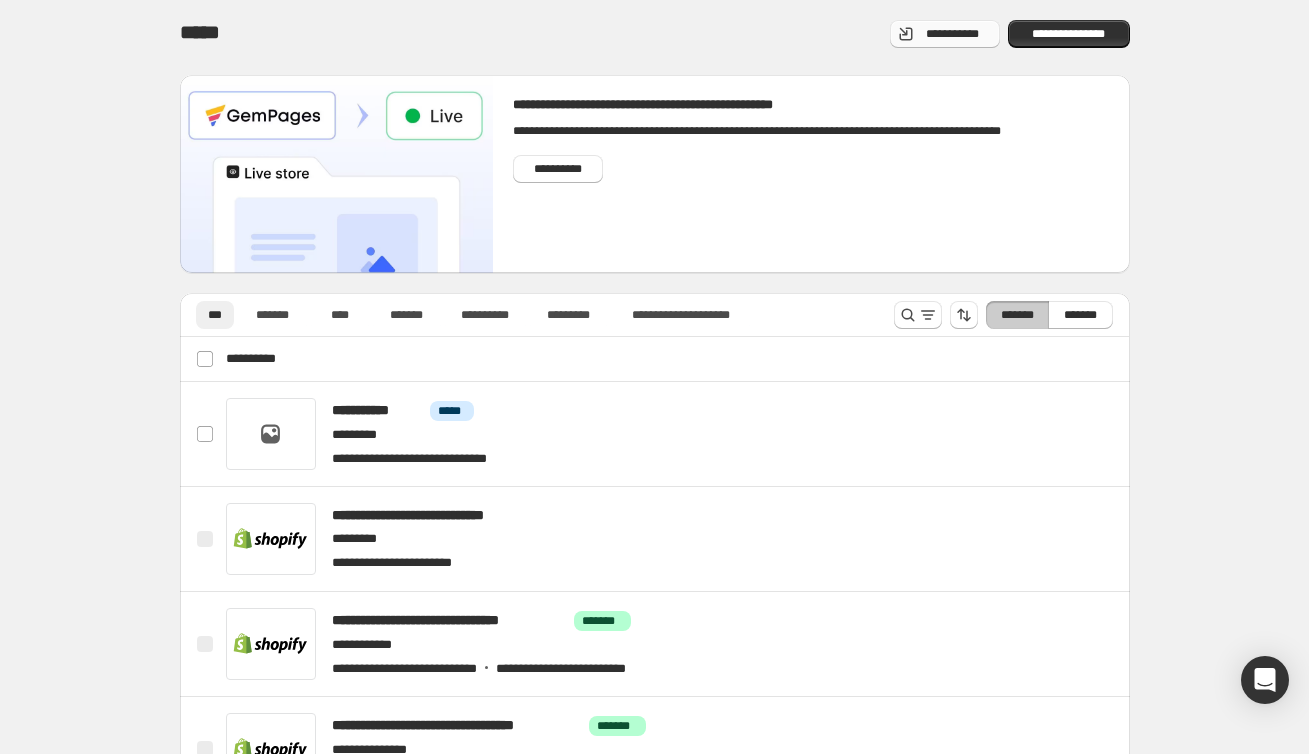 click on "**********" at bounding box center [945, 34] 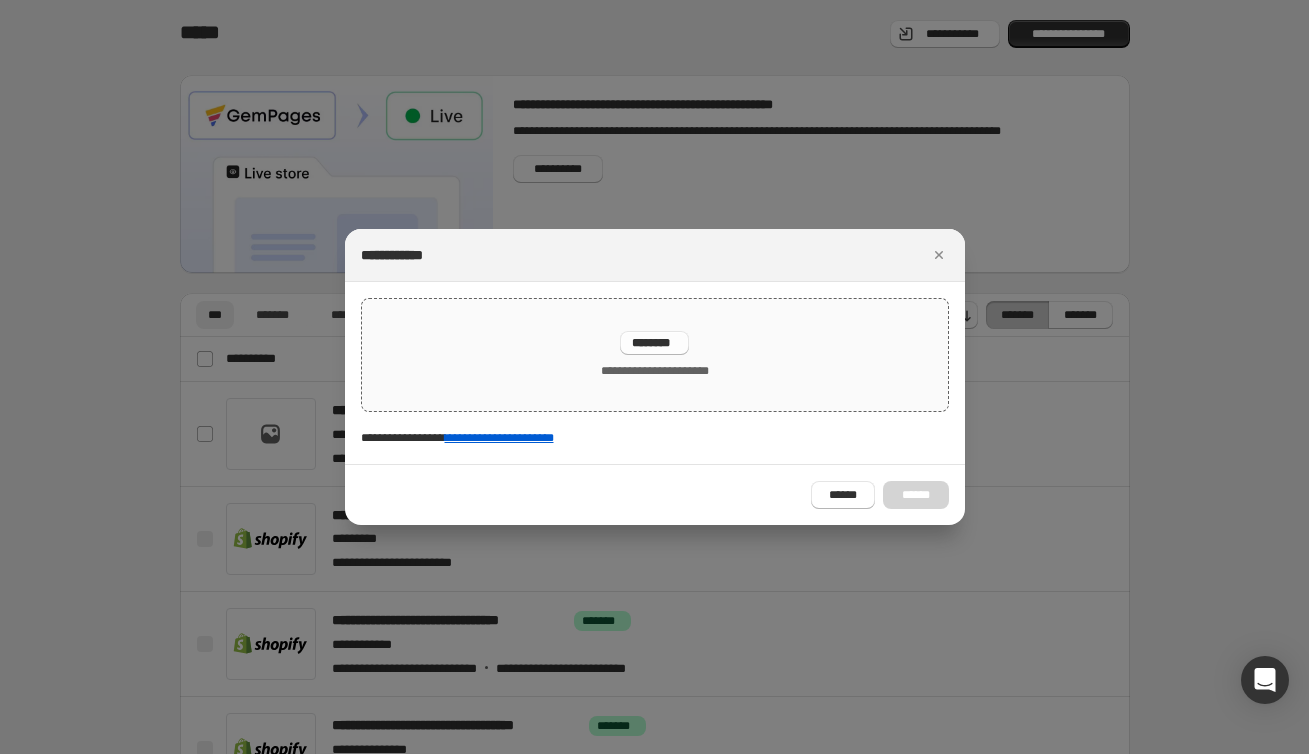 click on "**********" at bounding box center (655, 355) 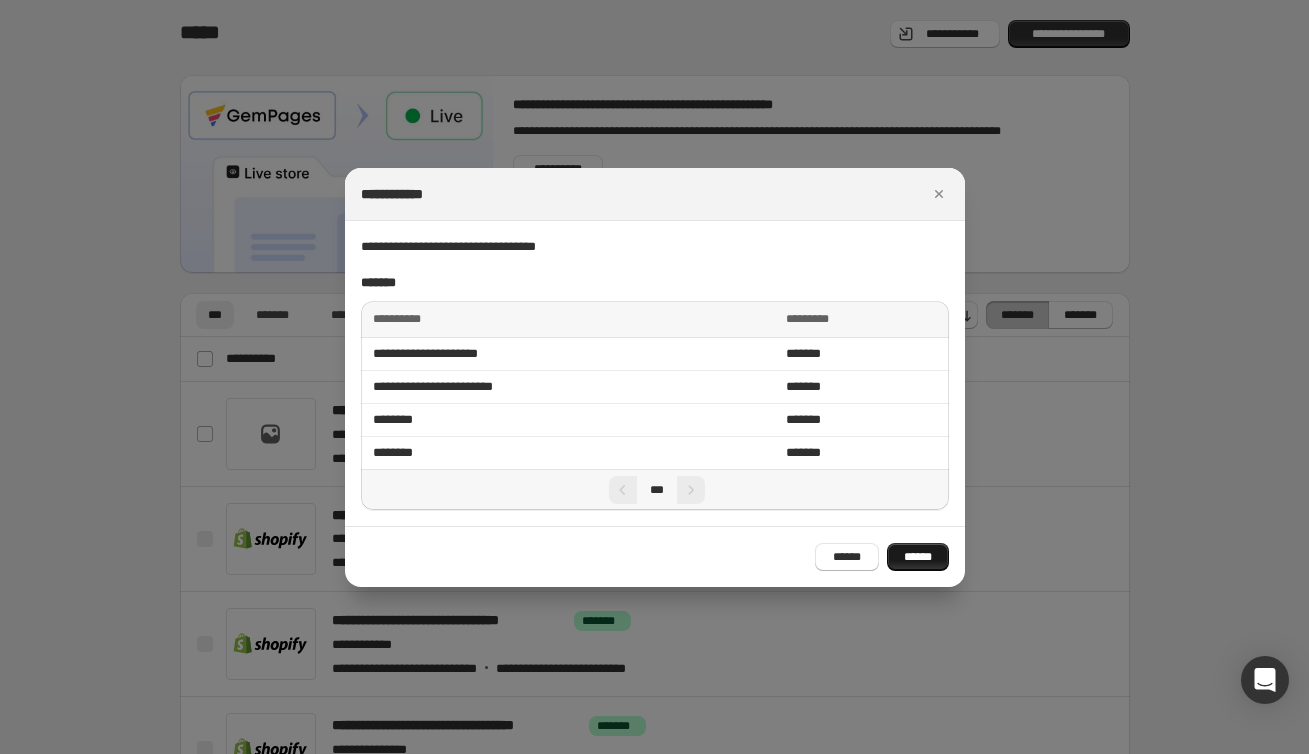 click on "******" at bounding box center (918, 557) 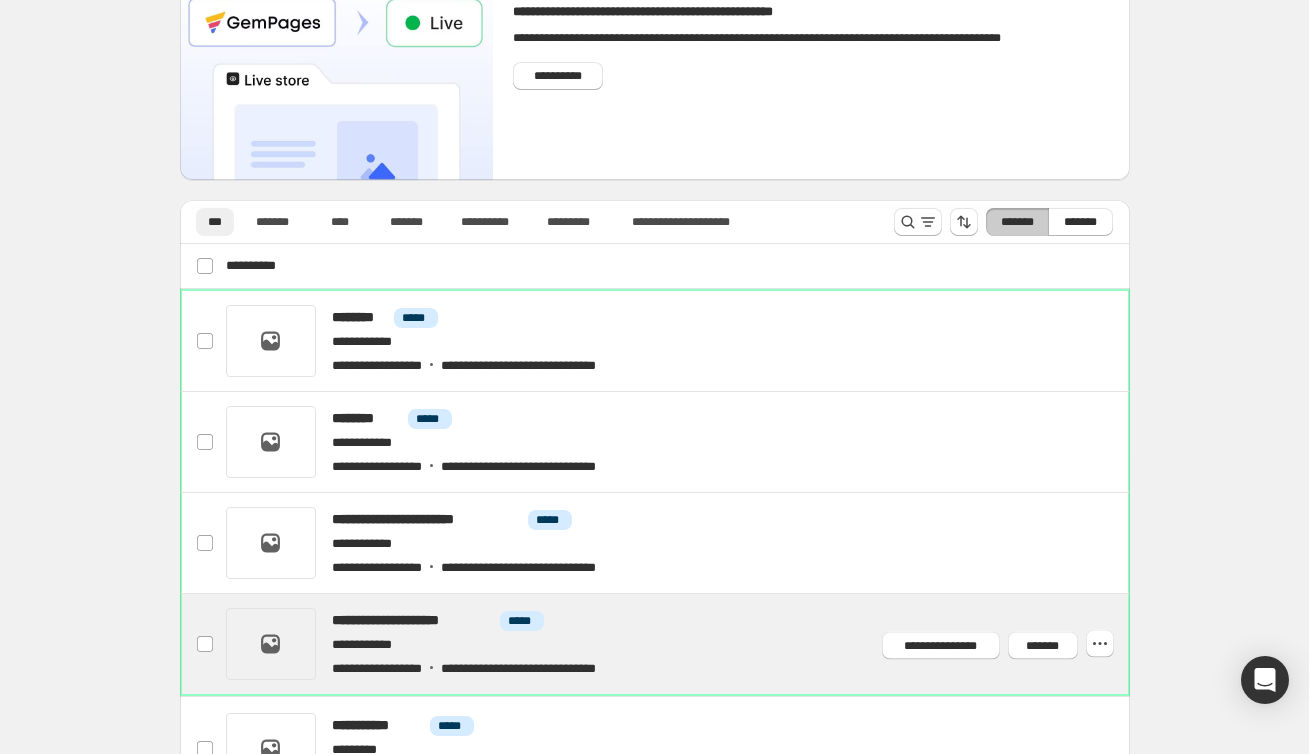scroll, scrollTop: 115, scrollLeft: 0, axis: vertical 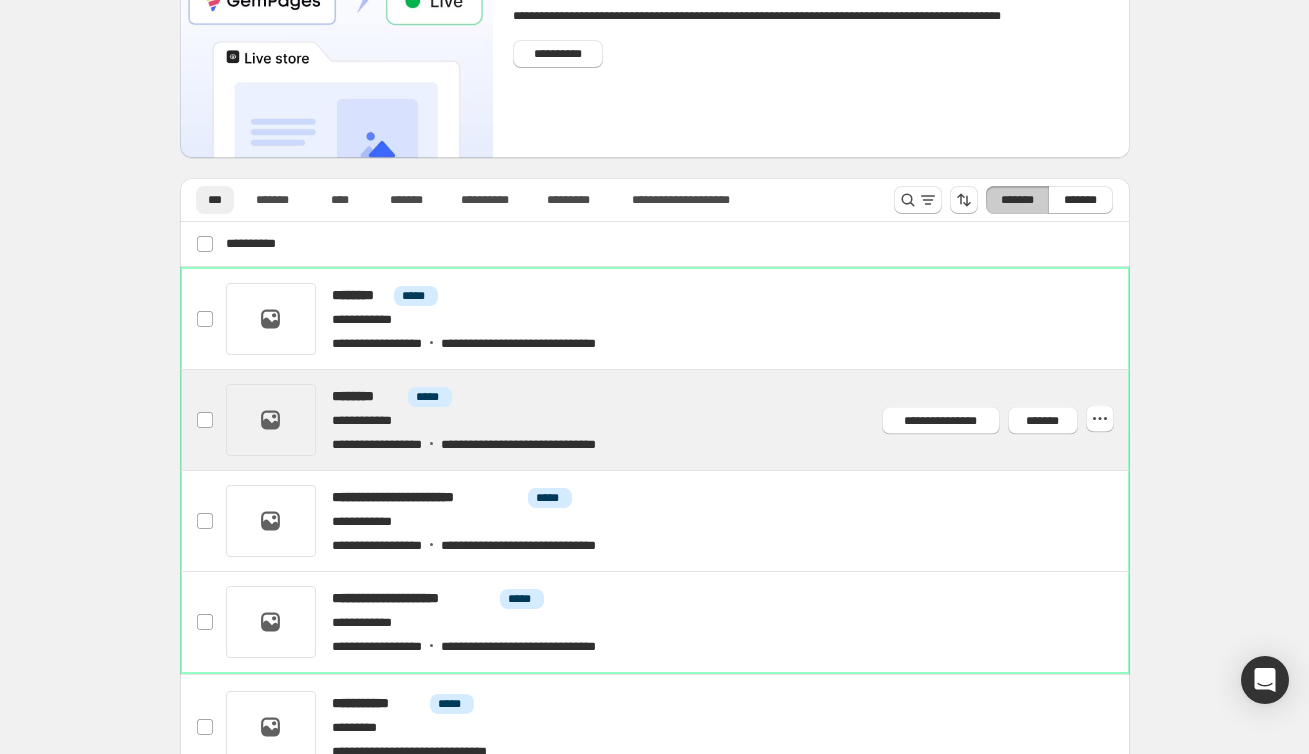 click at bounding box center [678, 420] 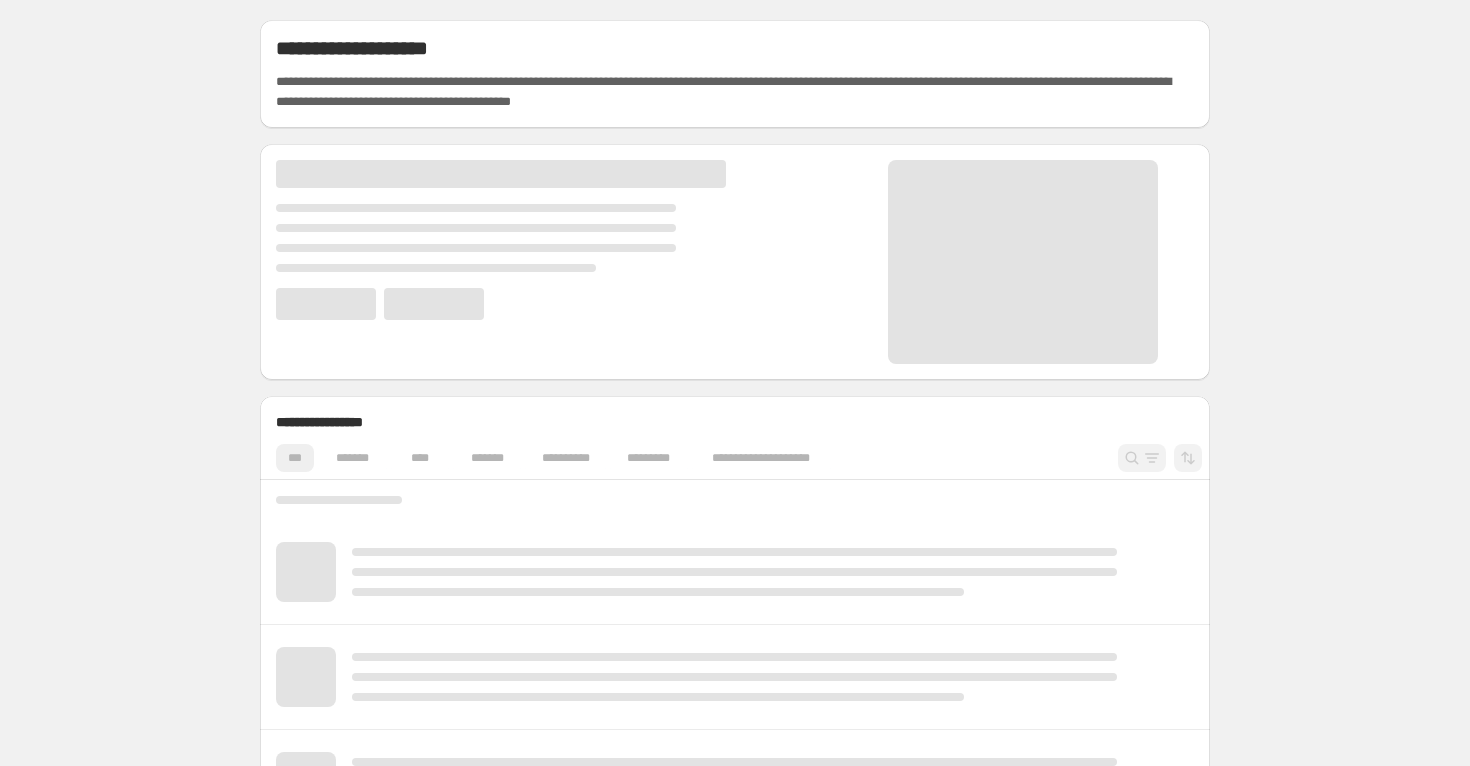 scroll, scrollTop: 0, scrollLeft: 0, axis: both 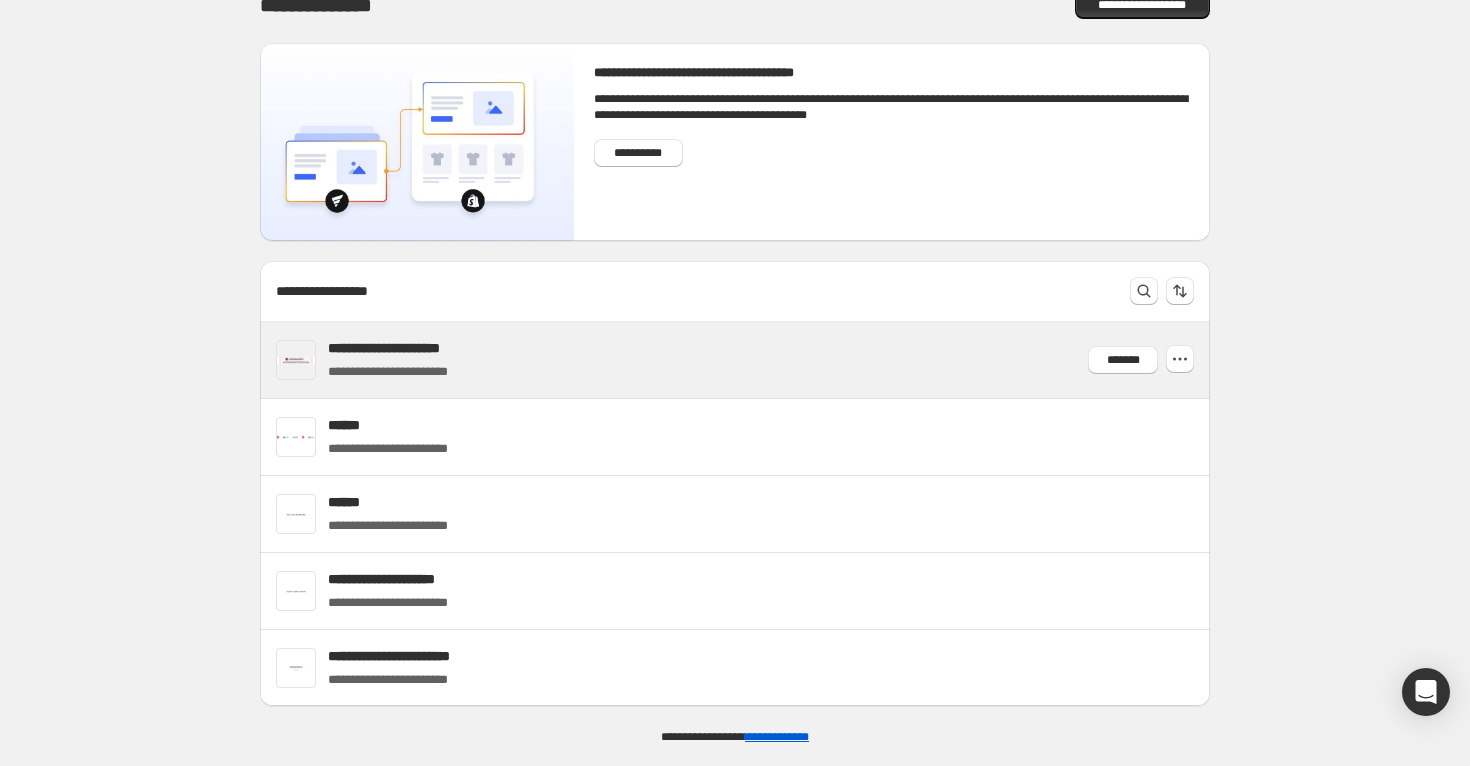 click on "**********" at bounding box center (761, 360) 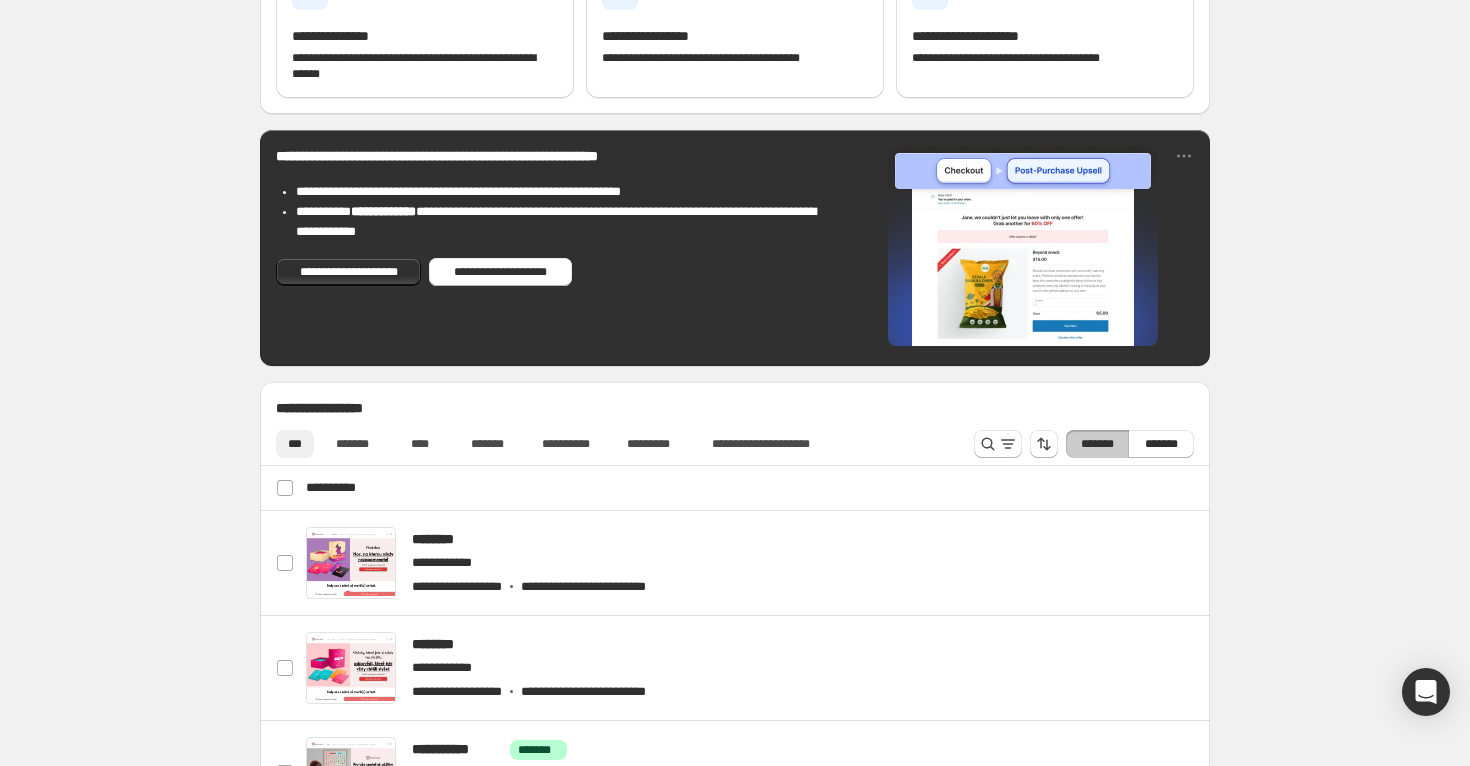 scroll, scrollTop: 279, scrollLeft: 0, axis: vertical 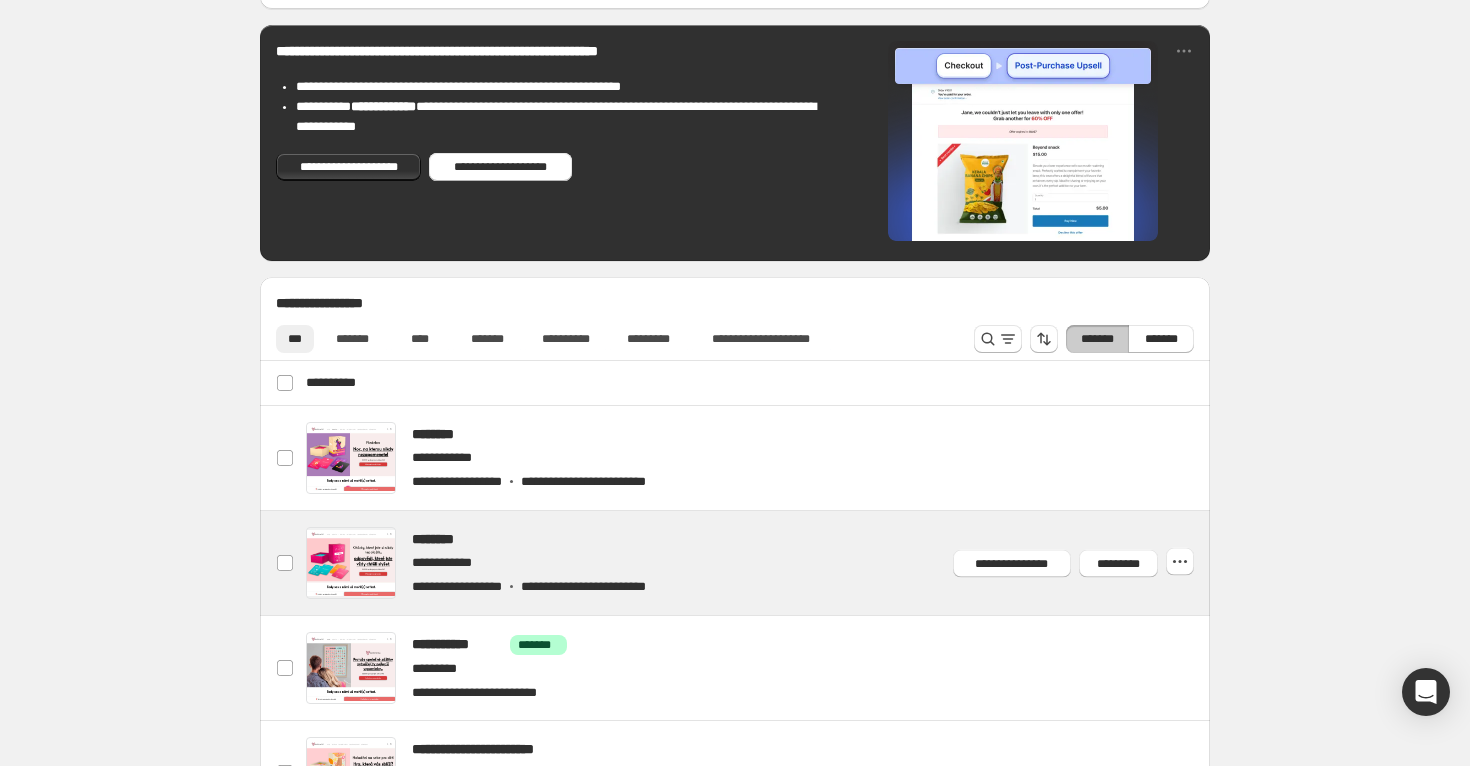 click at bounding box center [759, 563] 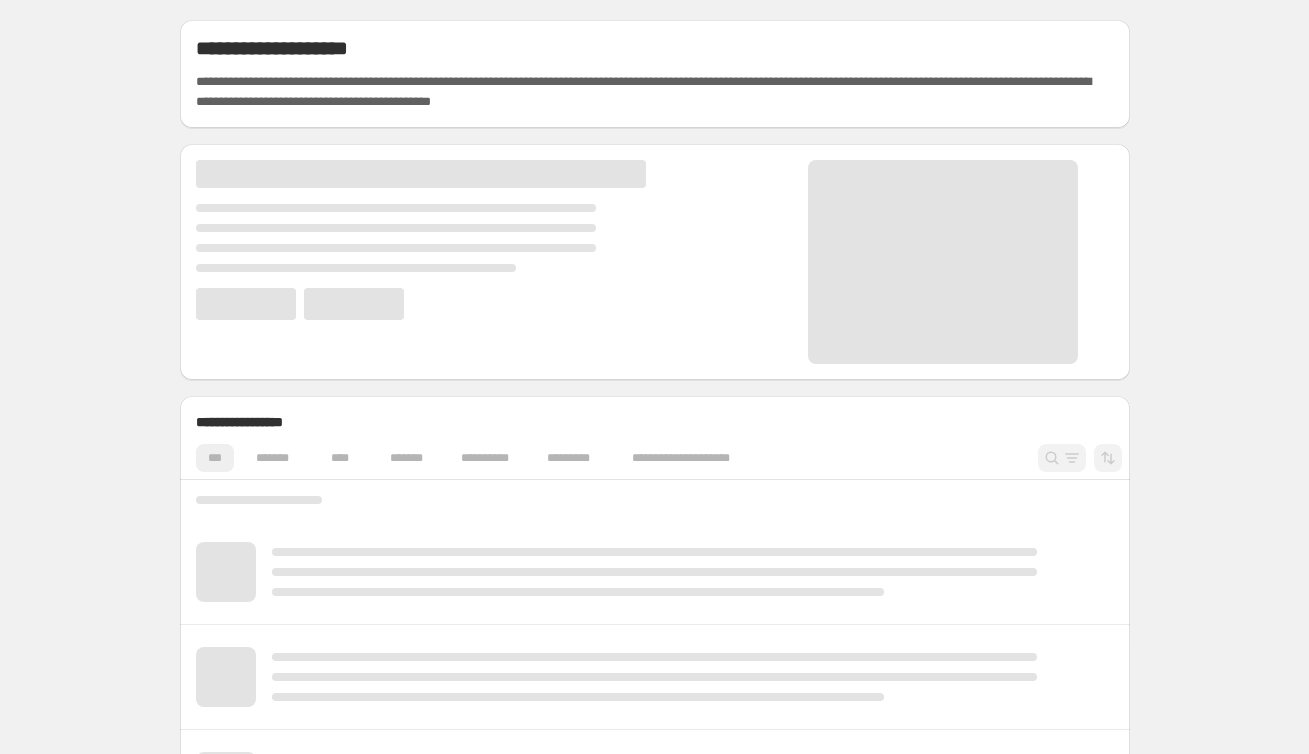 scroll, scrollTop: 0, scrollLeft: 0, axis: both 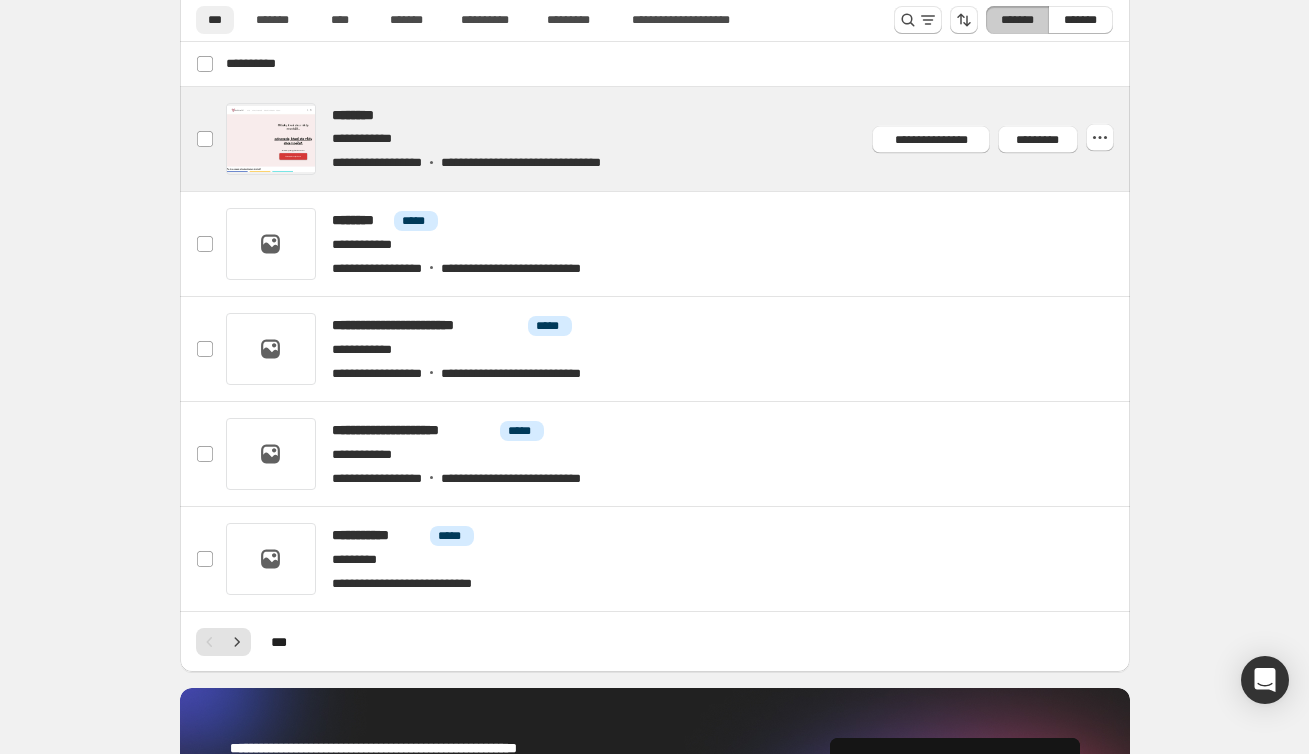 click at bounding box center (678, 139) 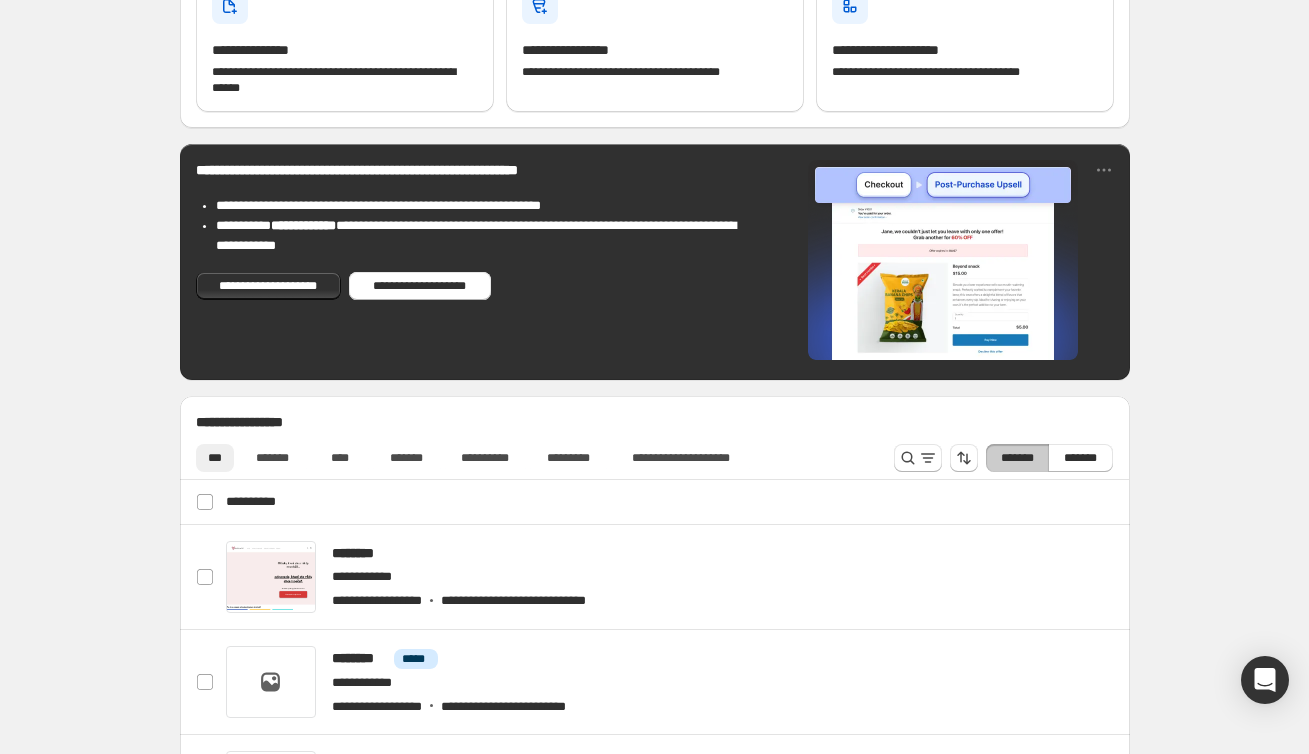 scroll, scrollTop: 362, scrollLeft: 0, axis: vertical 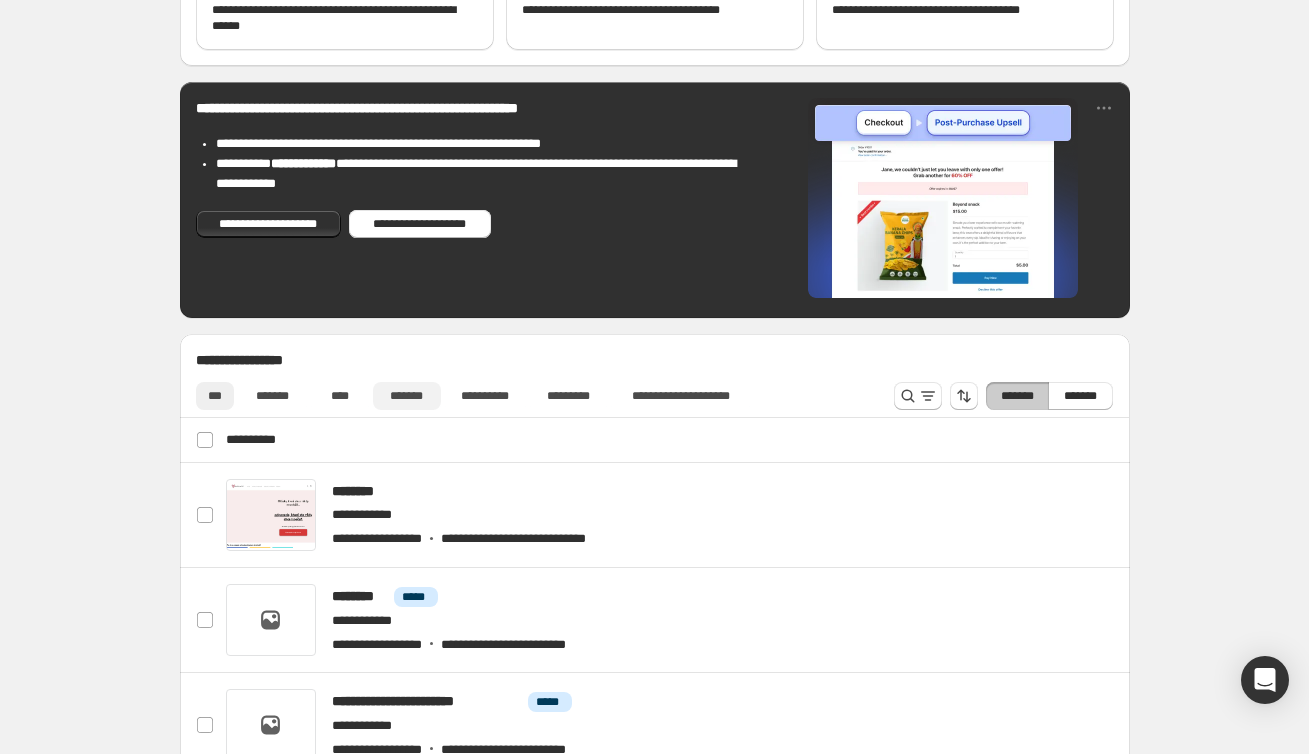 click on "*******" at bounding box center [407, 396] 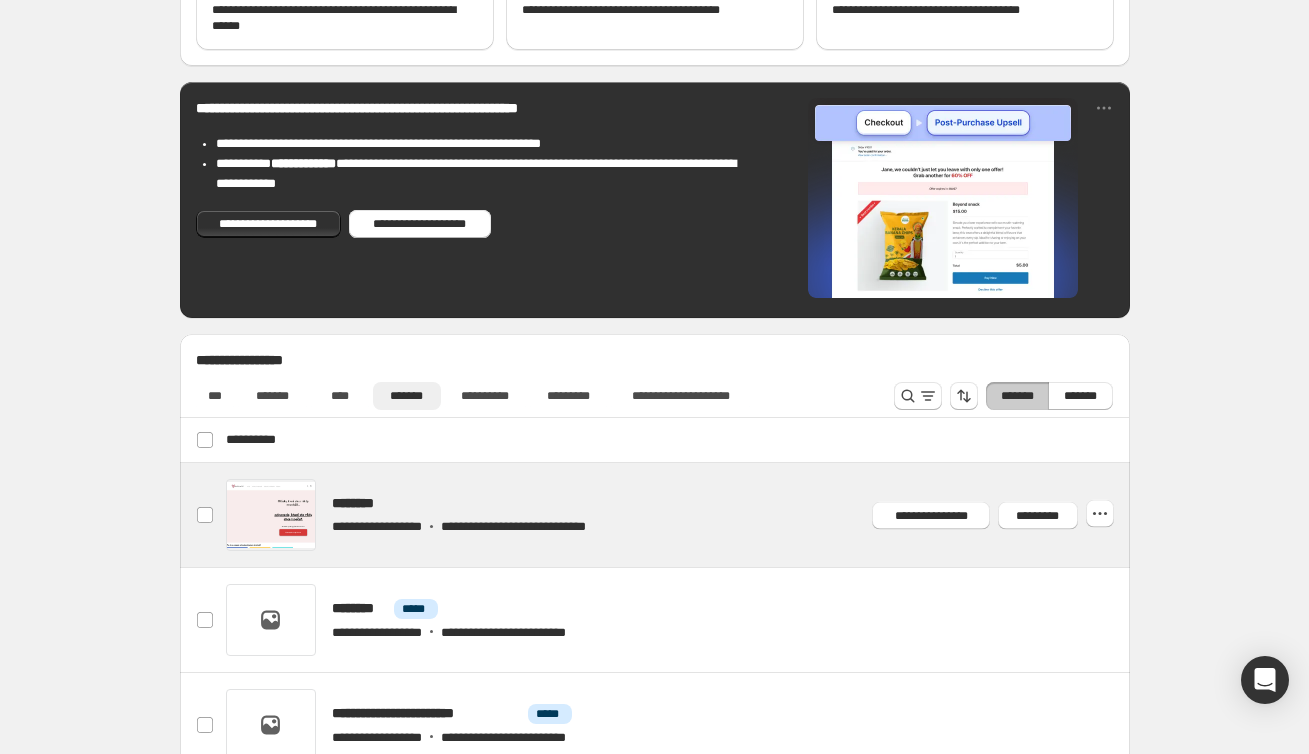 click at bounding box center [678, 515] 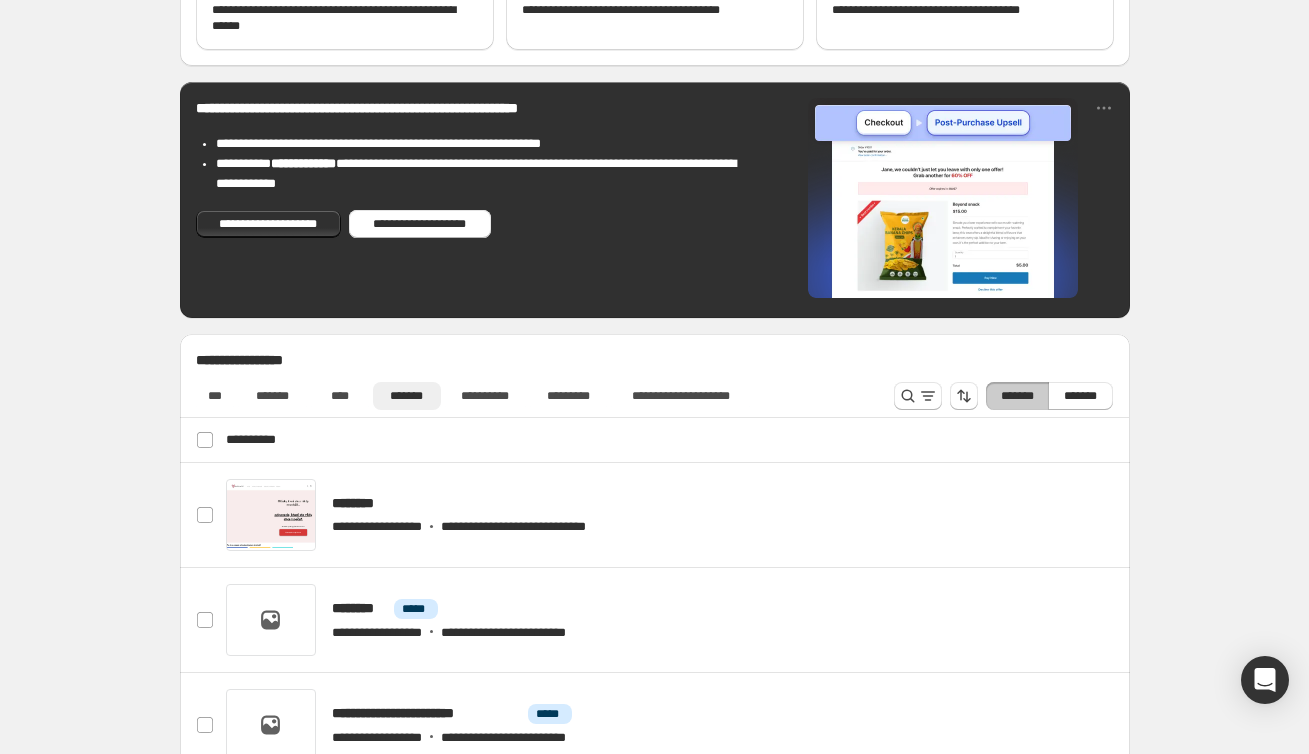 scroll, scrollTop: 374, scrollLeft: 0, axis: vertical 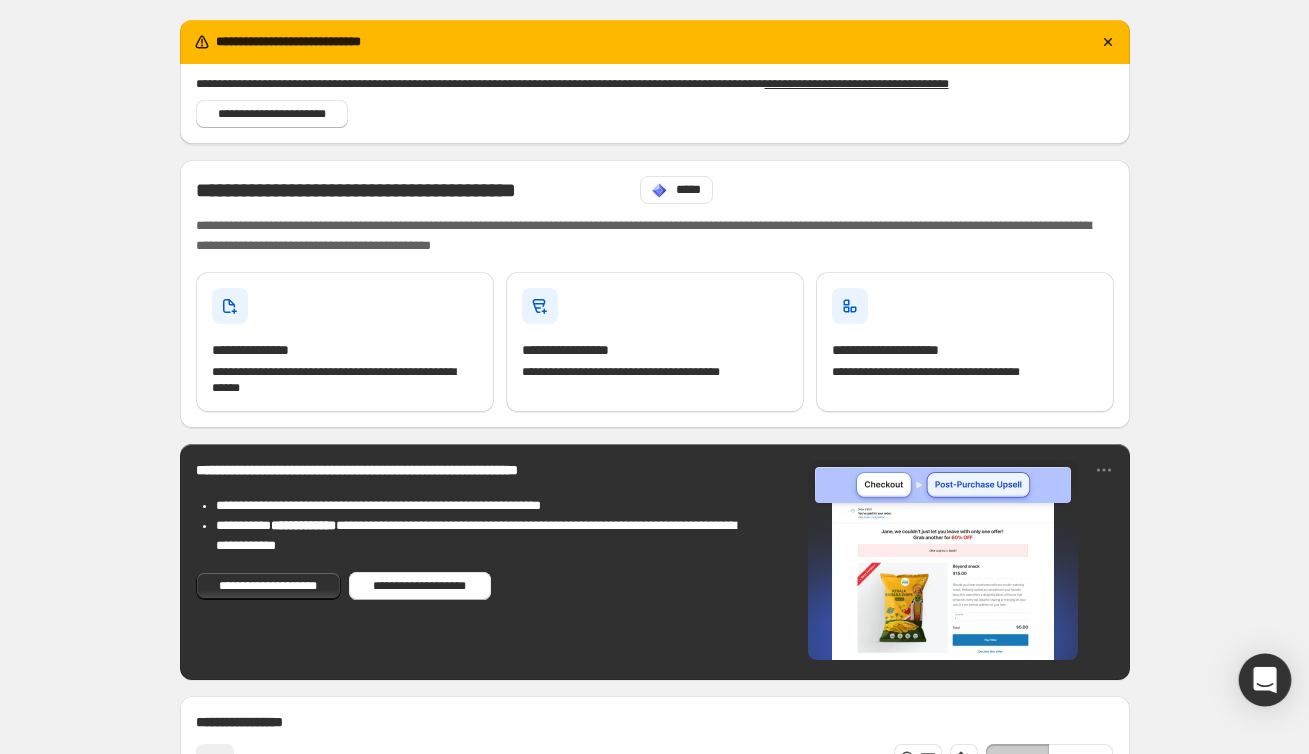 click 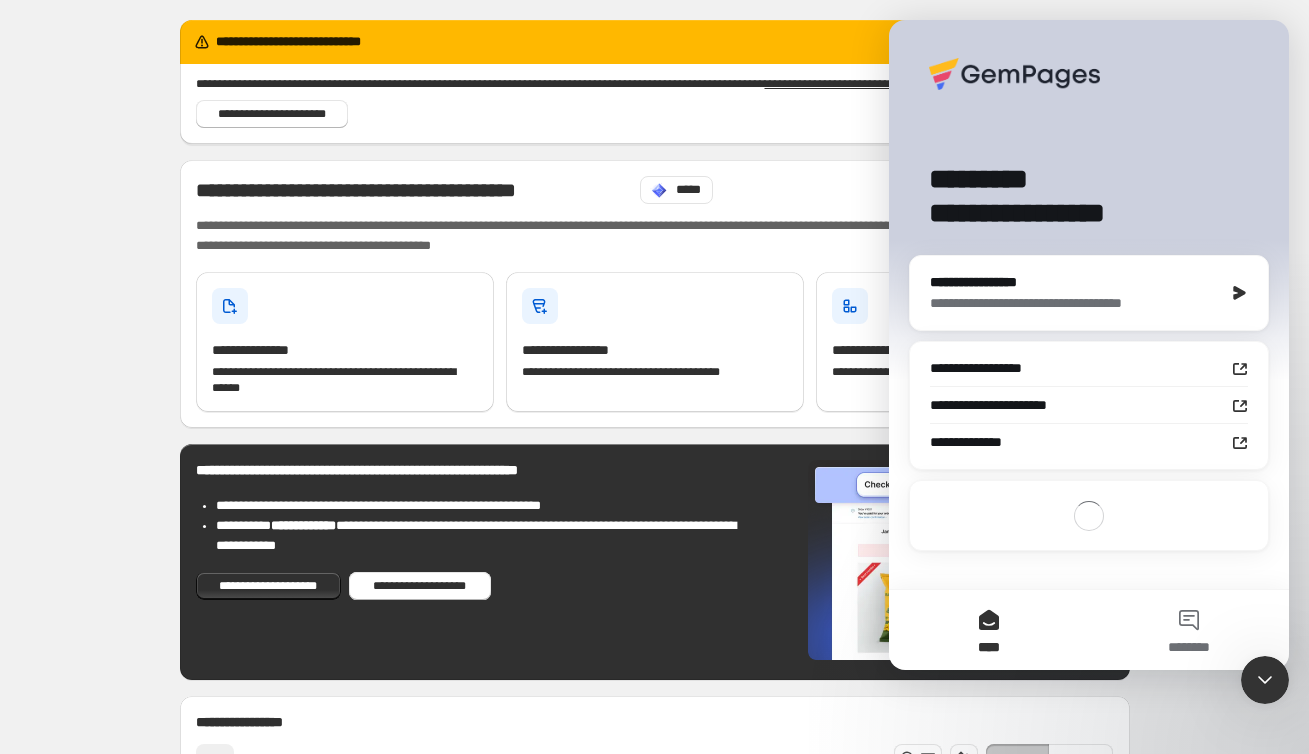 scroll, scrollTop: 0, scrollLeft: 0, axis: both 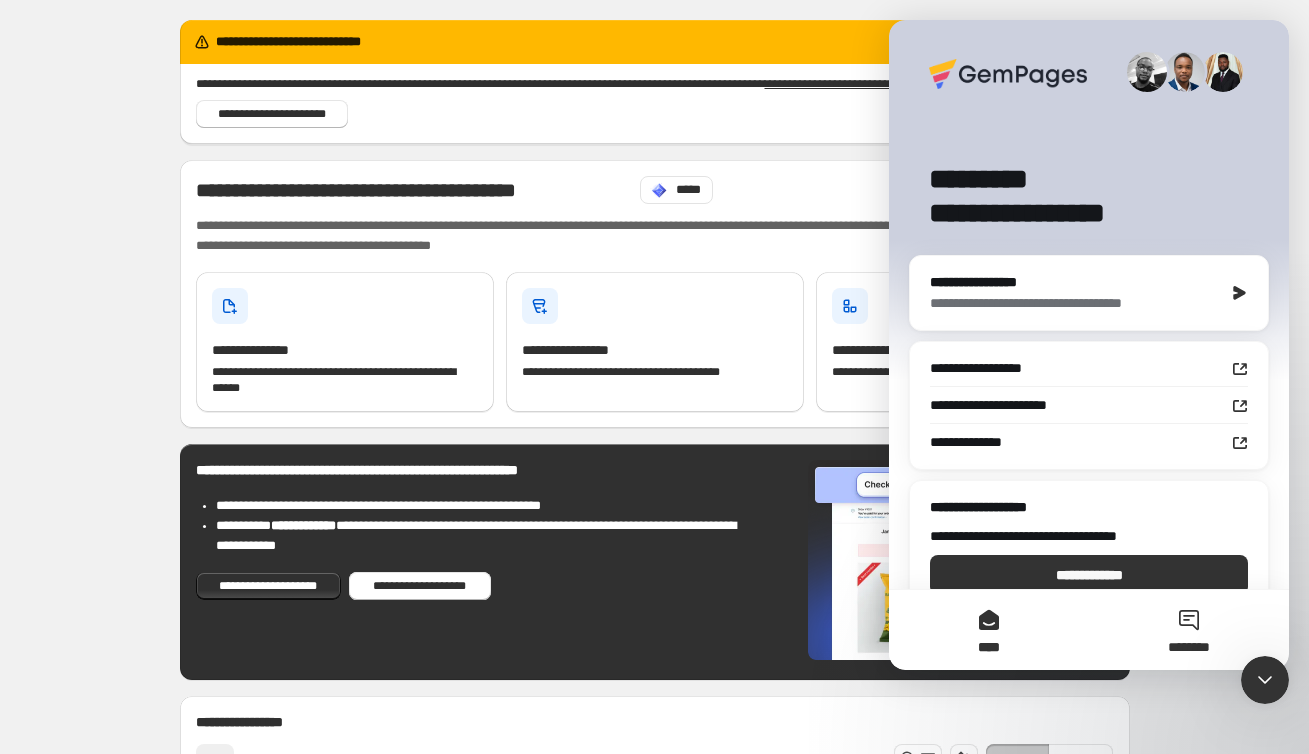 click on "********" at bounding box center (1189, 630) 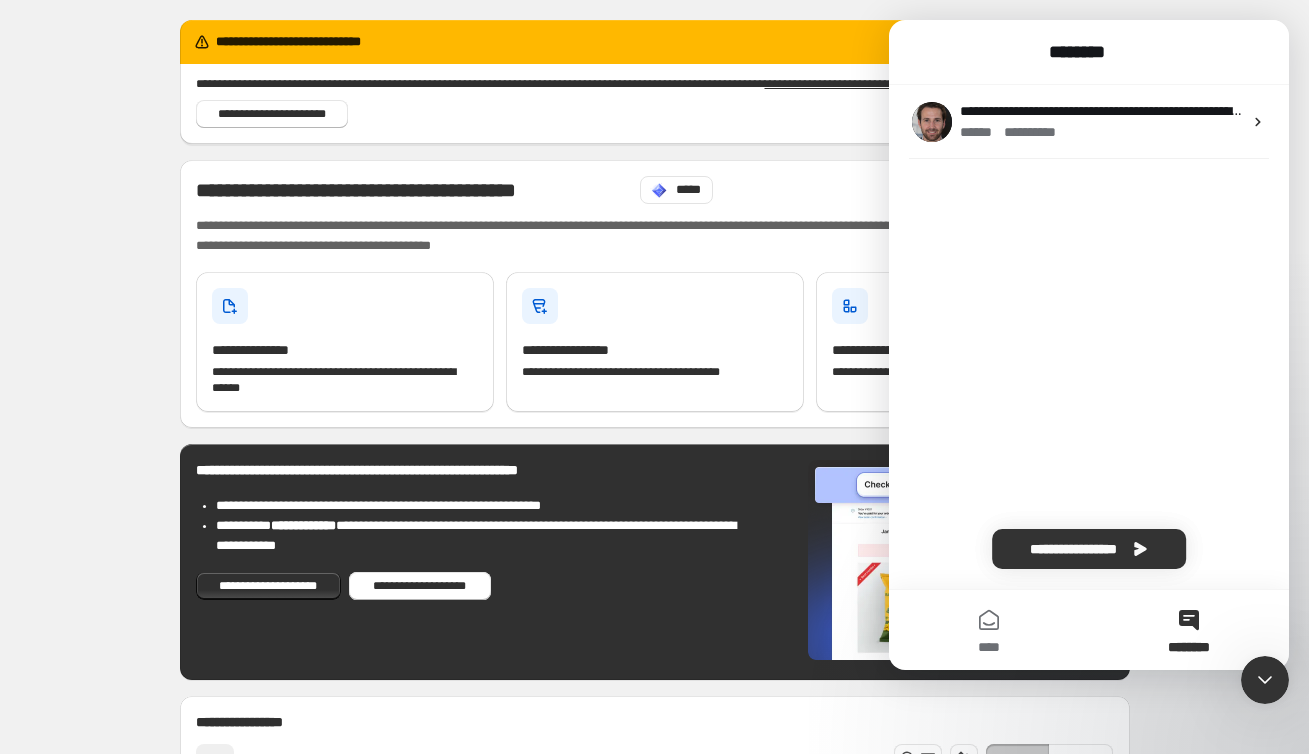 drag, startPoint x: 999, startPoint y: 614, endPoint x: 1018, endPoint y: 548, distance: 68.68042 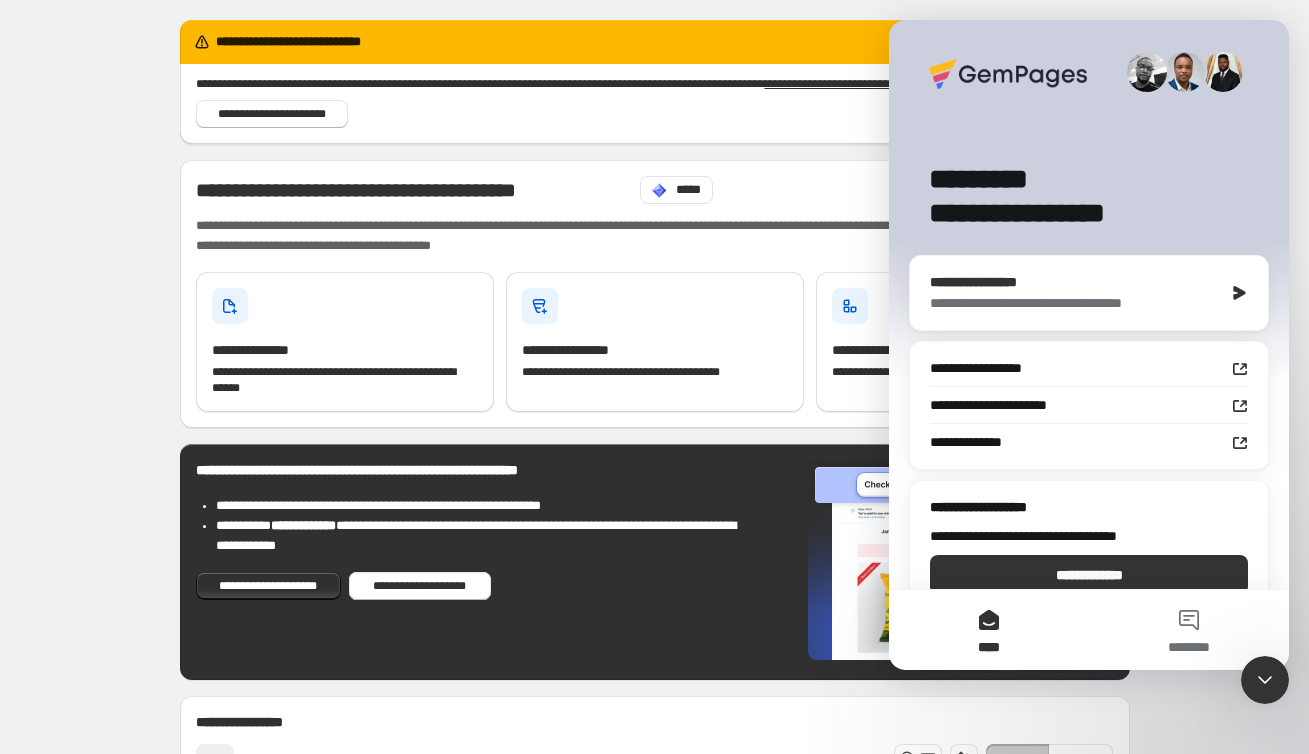 click on "**********" at bounding box center [1076, 303] 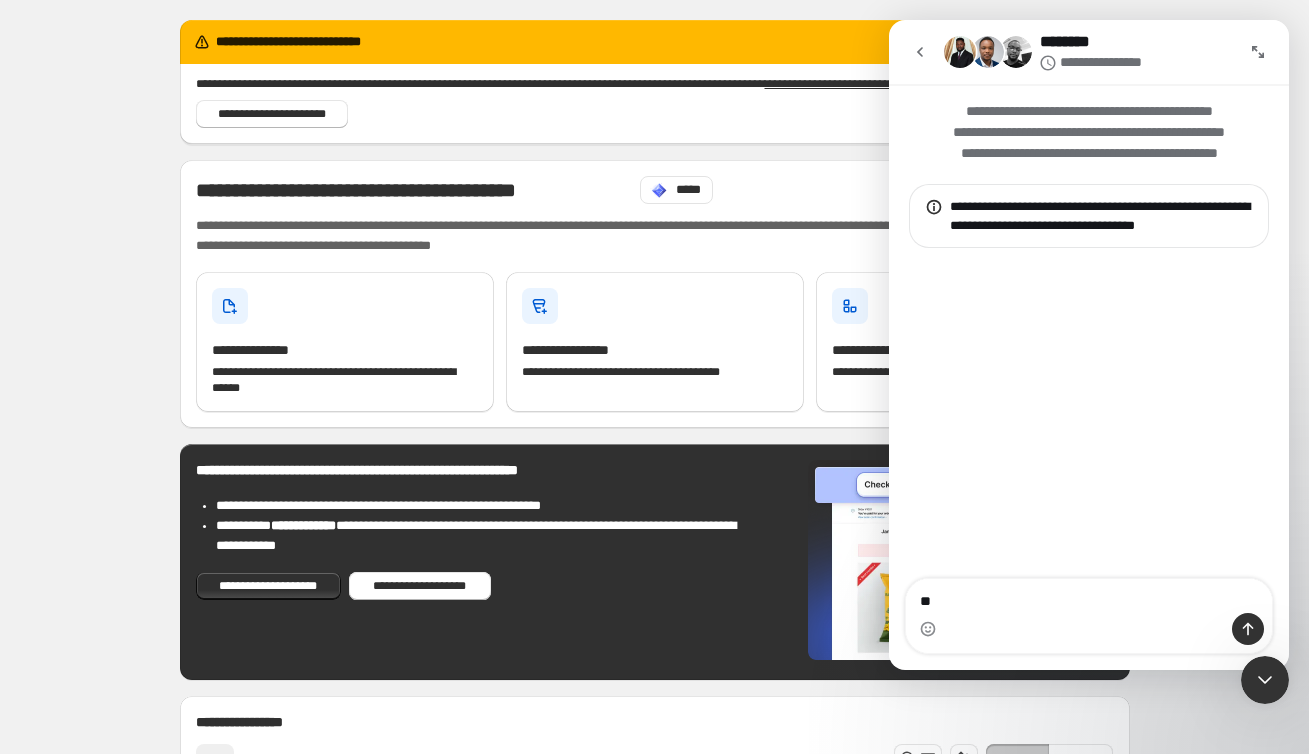 type on "***" 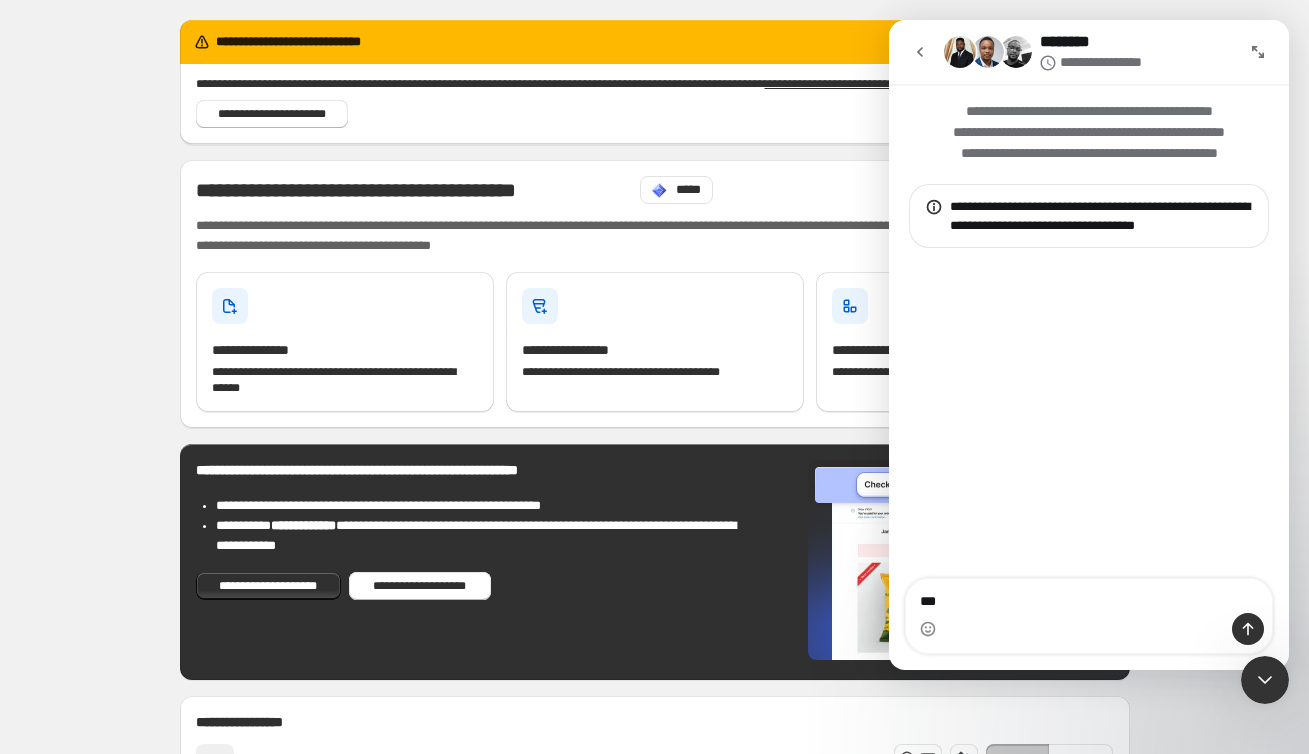 type 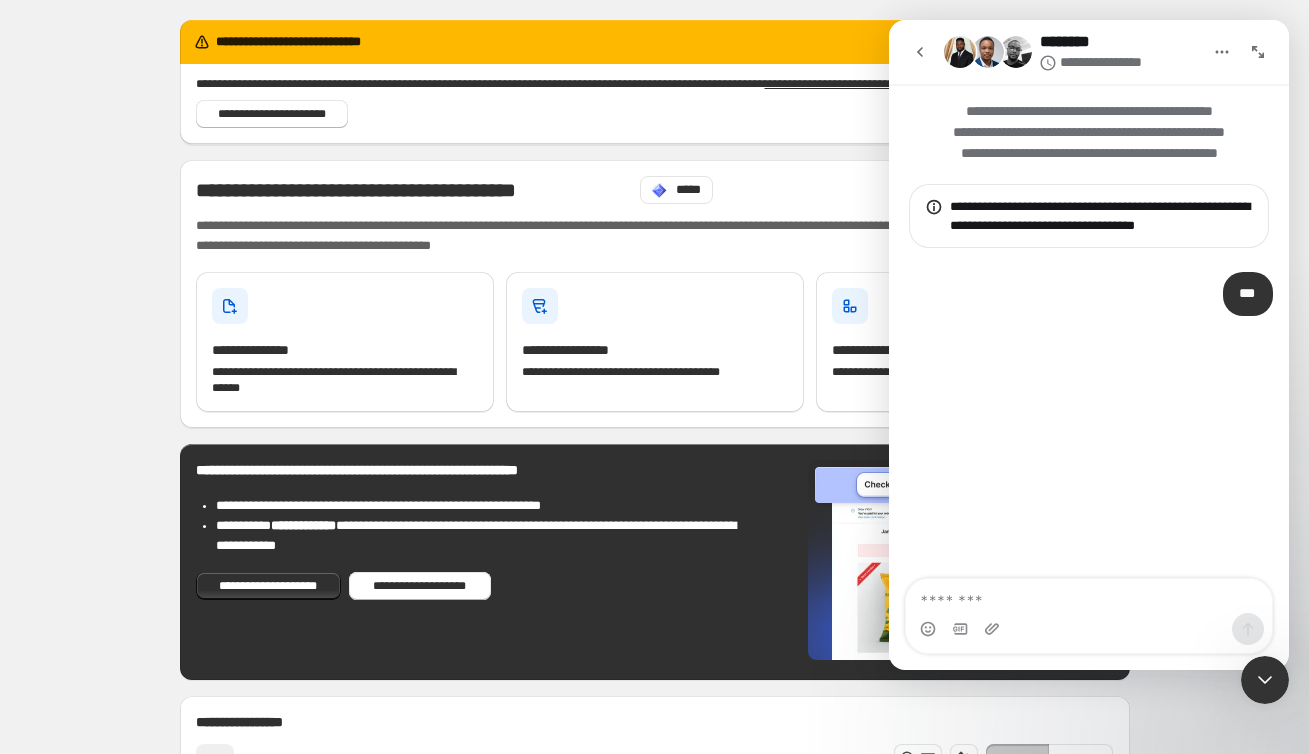 scroll, scrollTop: 1, scrollLeft: 0, axis: vertical 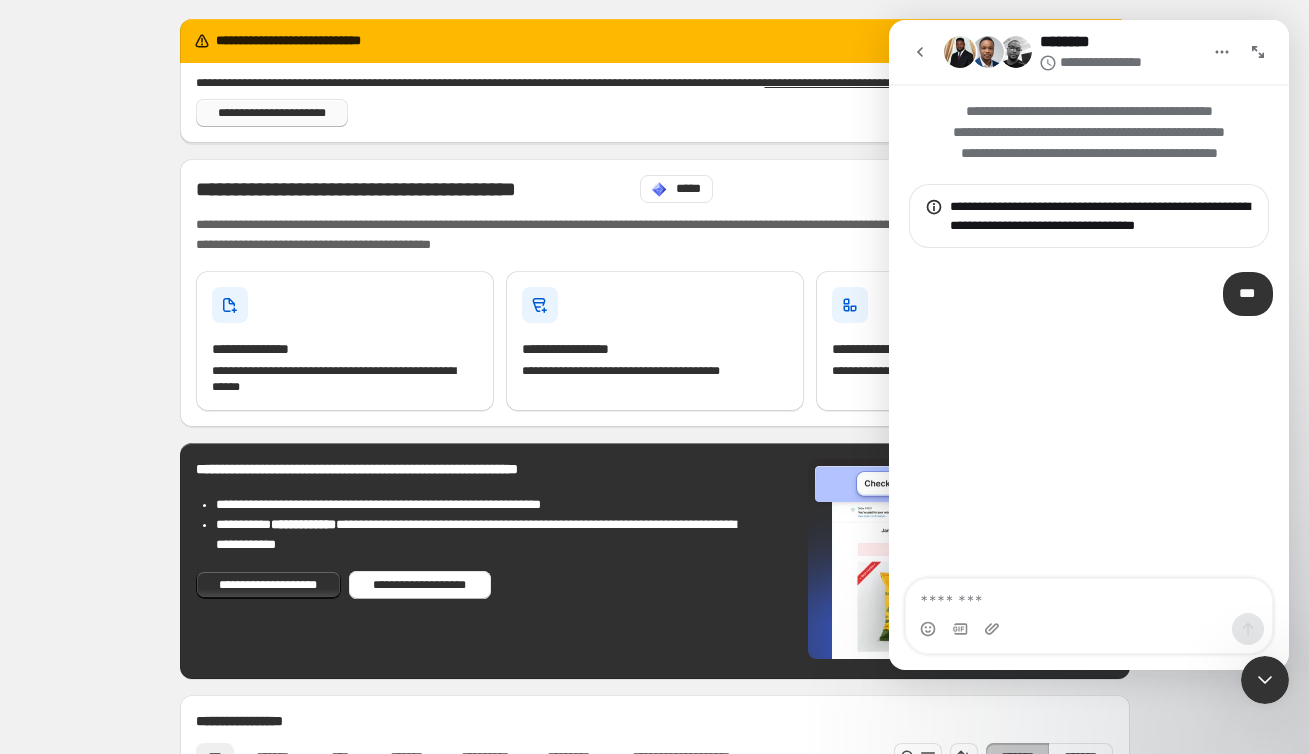 click on "**********" at bounding box center (272, 113) 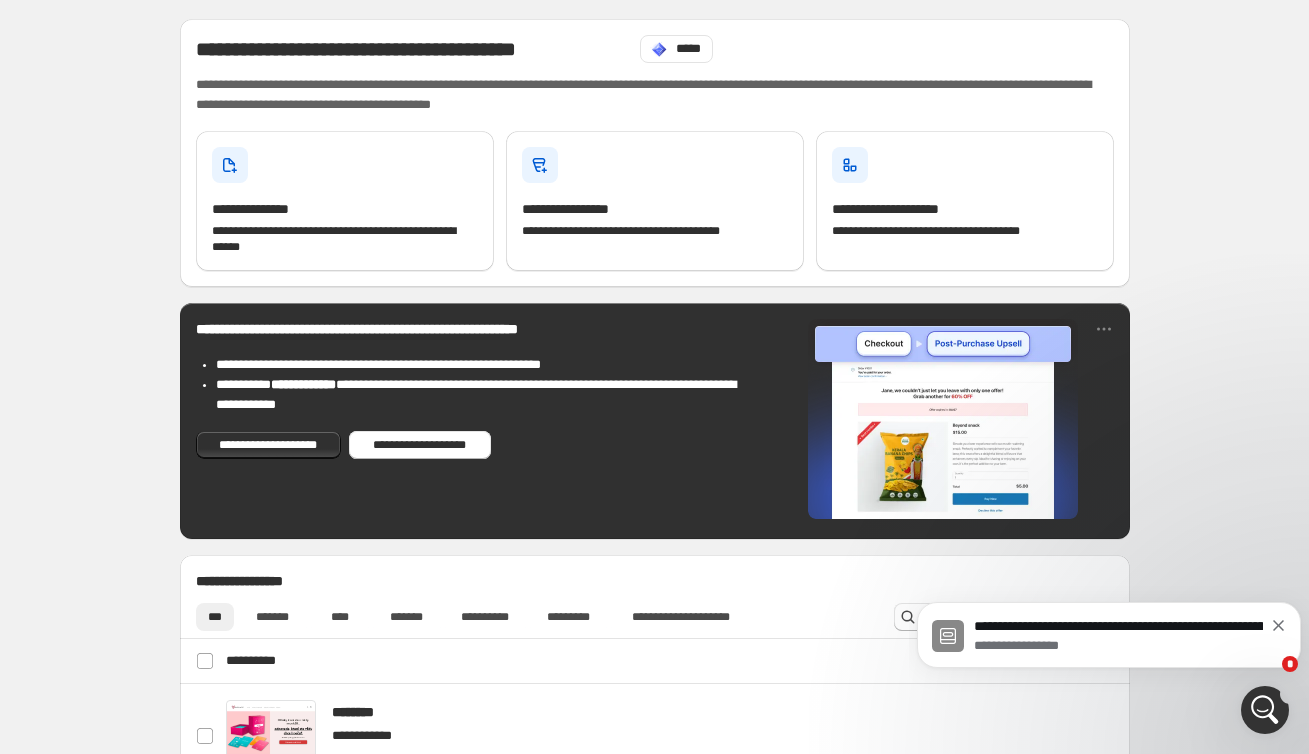scroll, scrollTop: 0, scrollLeft: 0, axis: both 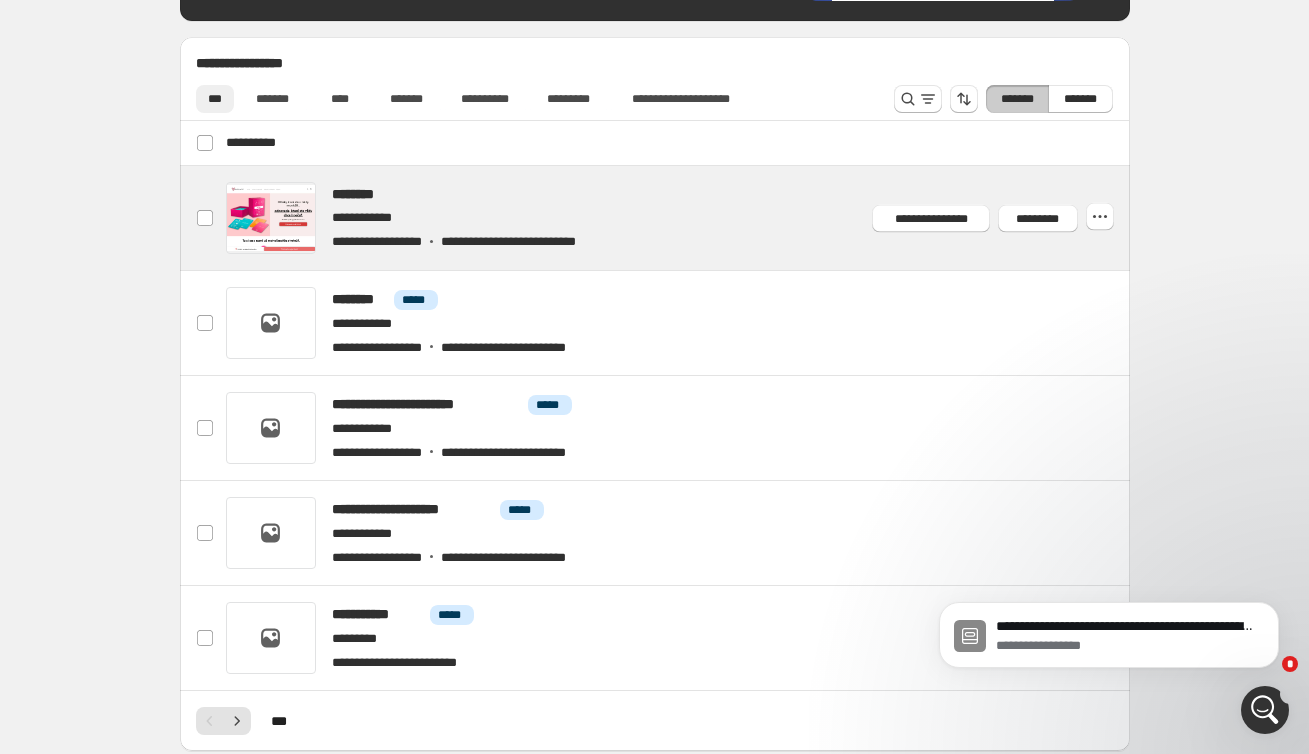 click at bounding box center (678, 218) 